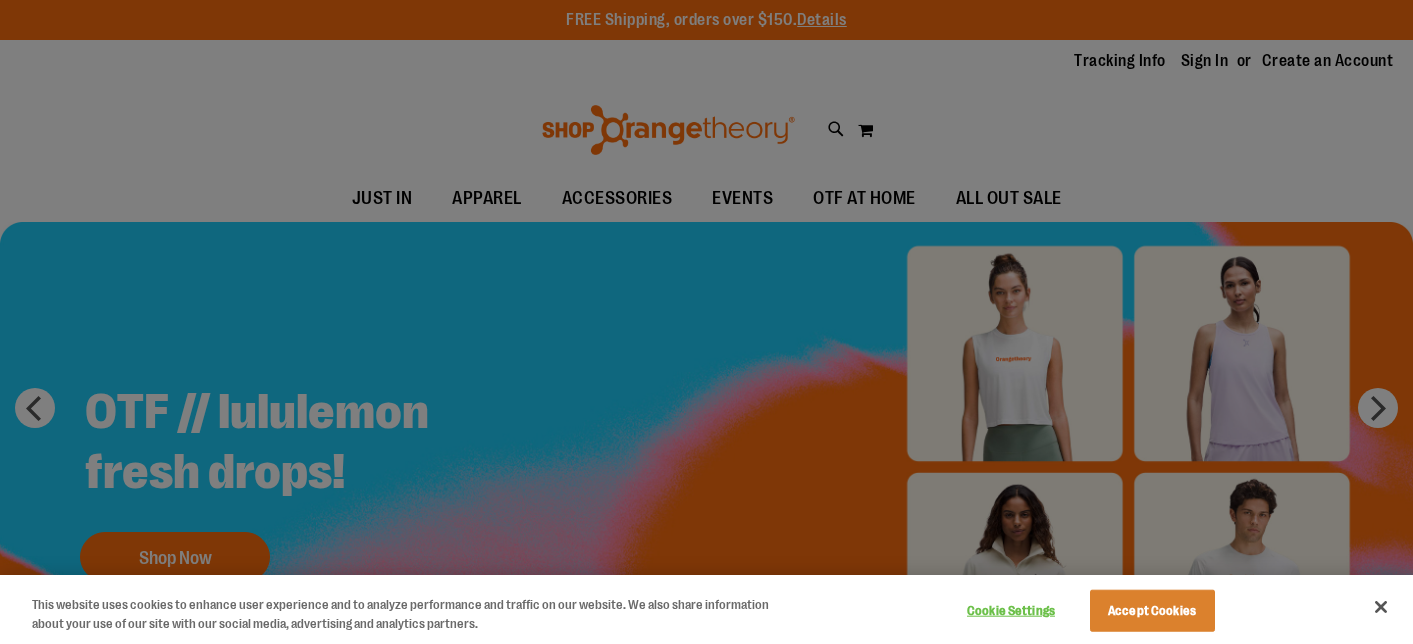 scroll, scrollTop: 0, scrollLeft: 0, axis: both 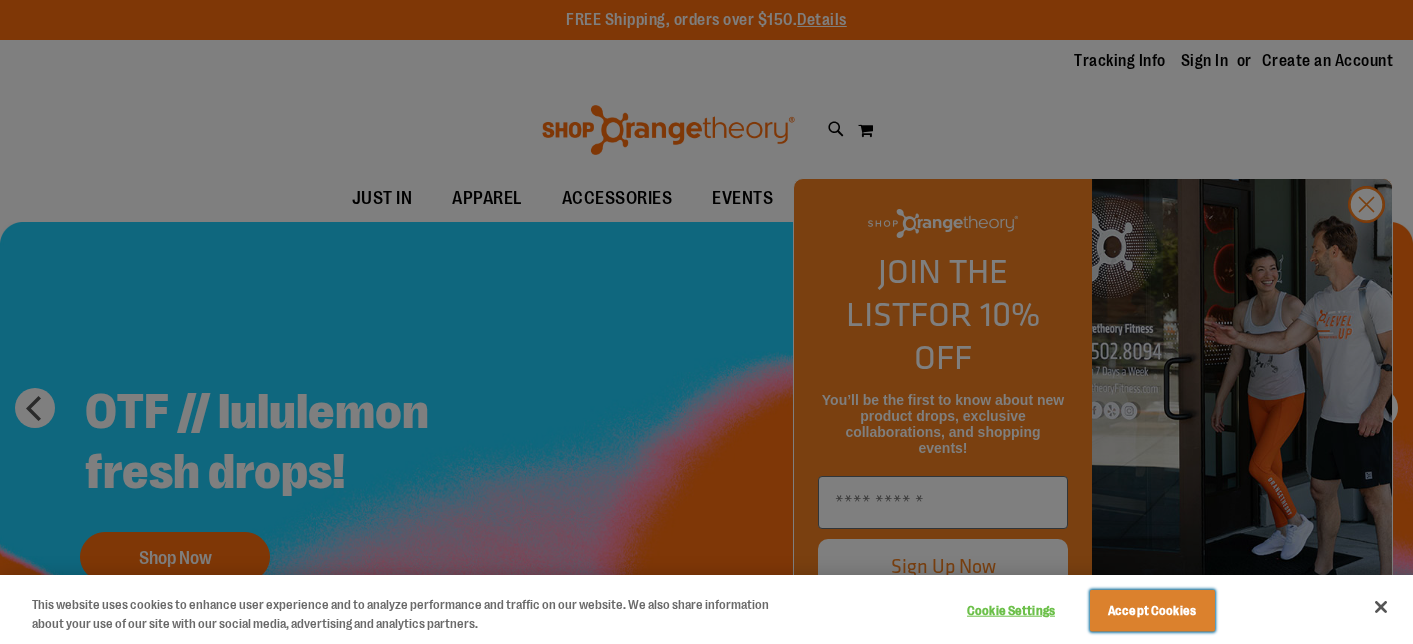 click on "Accept Cookies" at bounding box center (1152, 611) 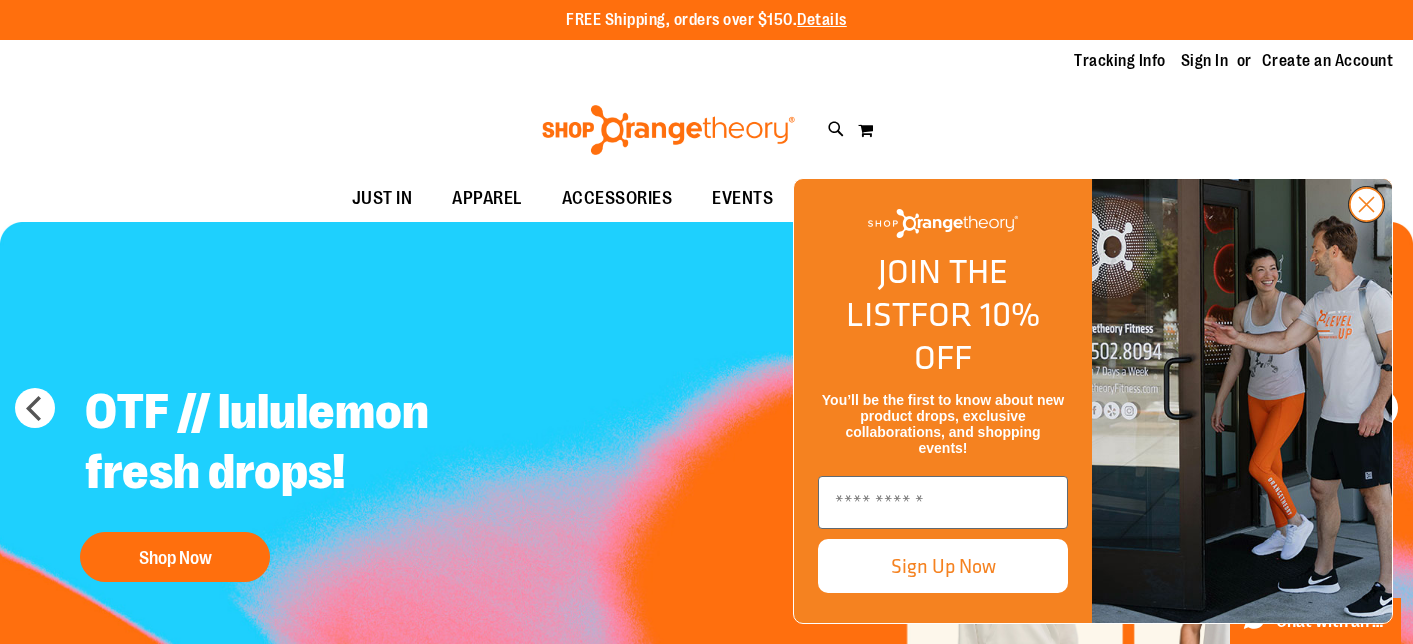 click 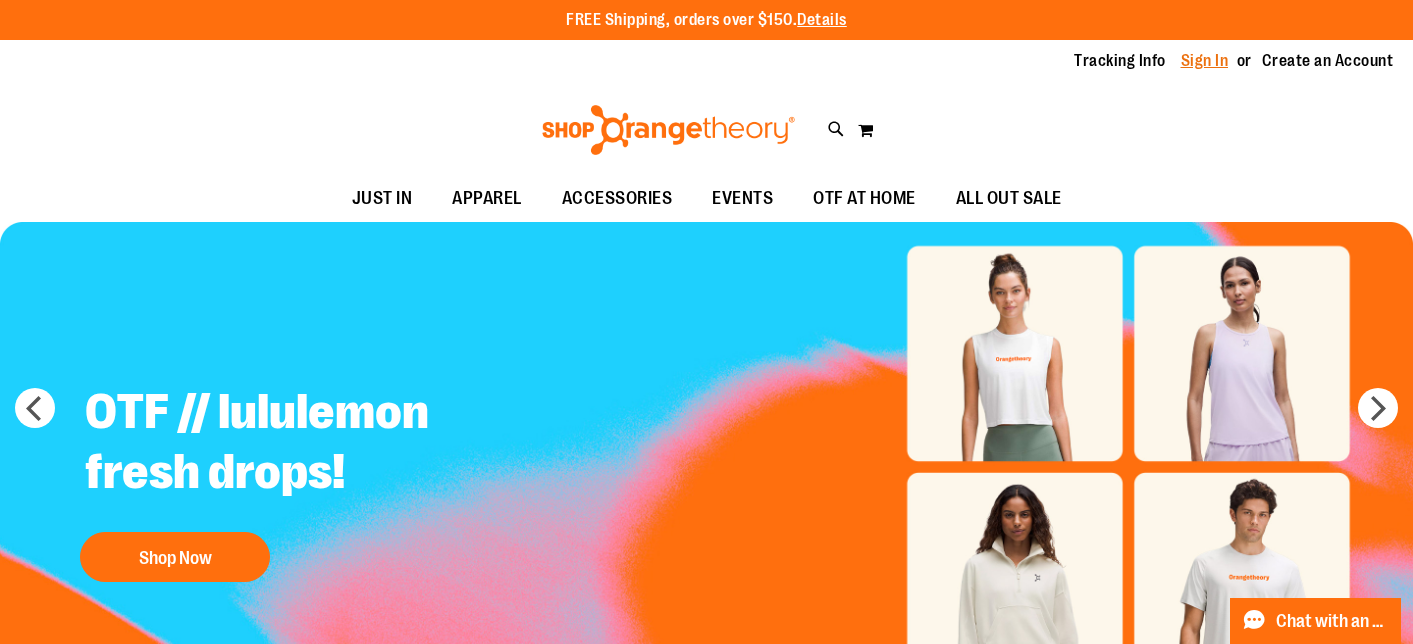 click on "Sign In" at bounding box center [1205, 61] 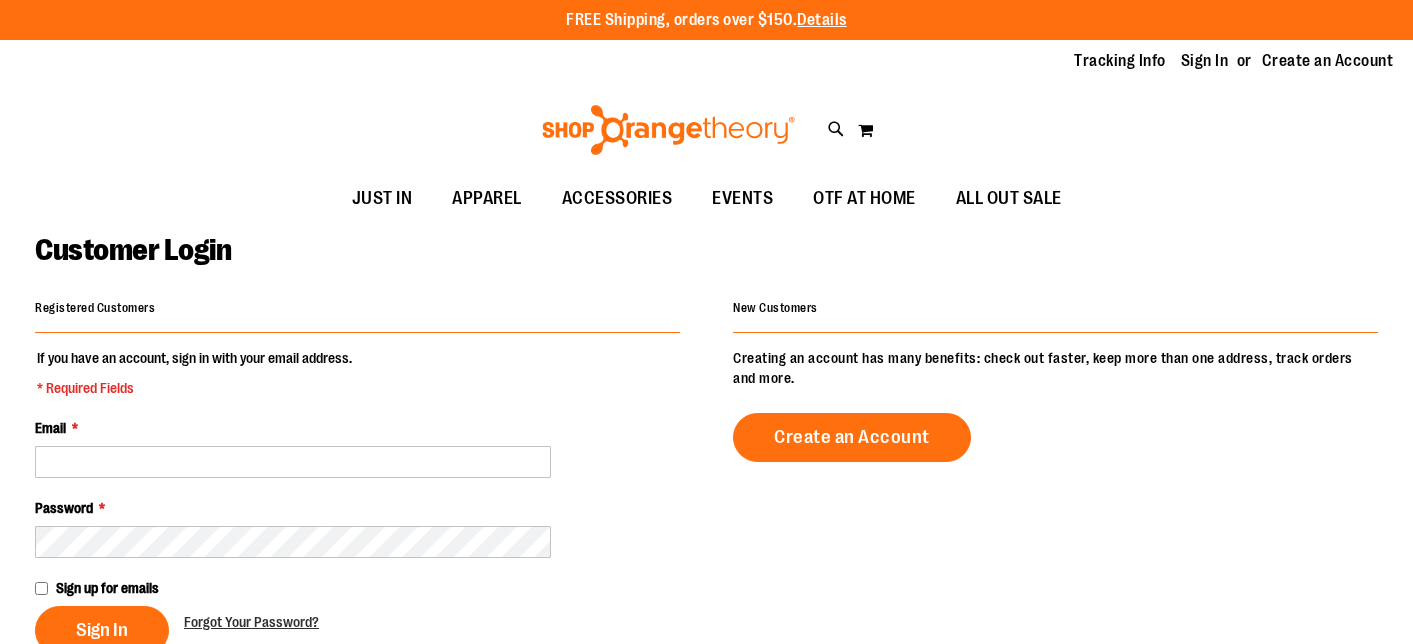scroll, scrollTop: 0, scrollLeft: 0, axis: both 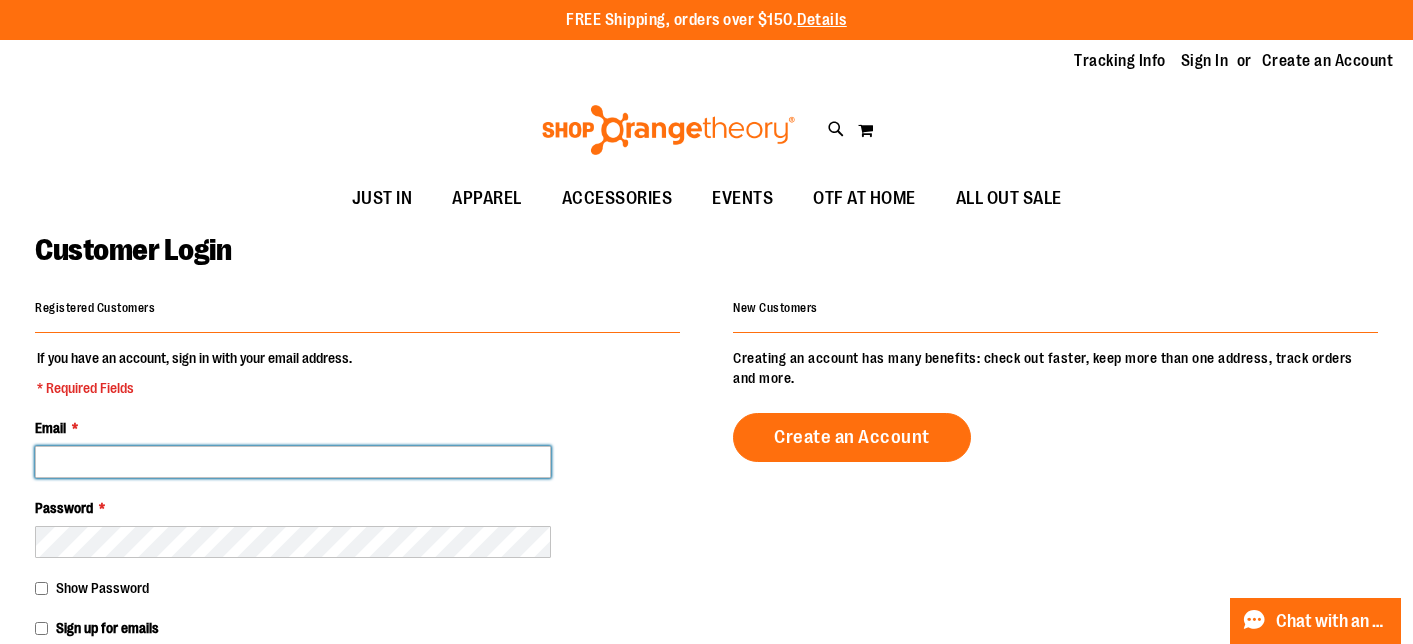 click on "Email *" at bounding box center (293, 462) 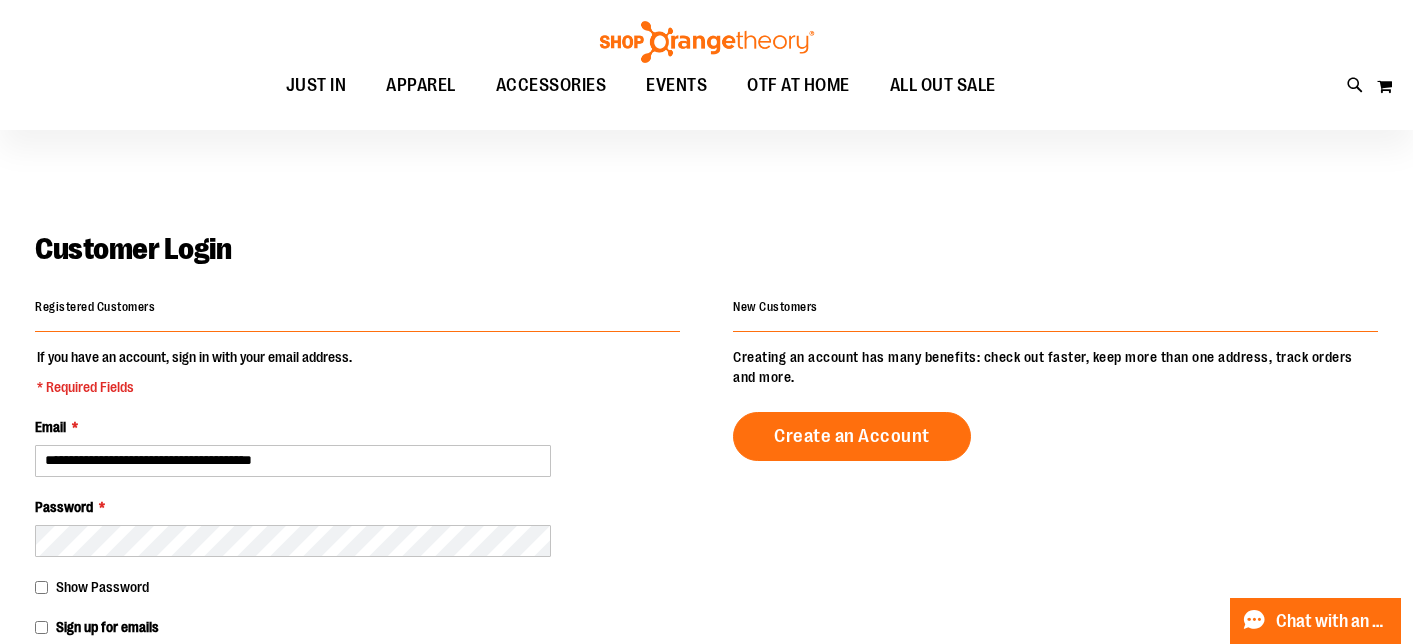scroll, scrollTop: 177, scrollLeft: 0, axis: vertical 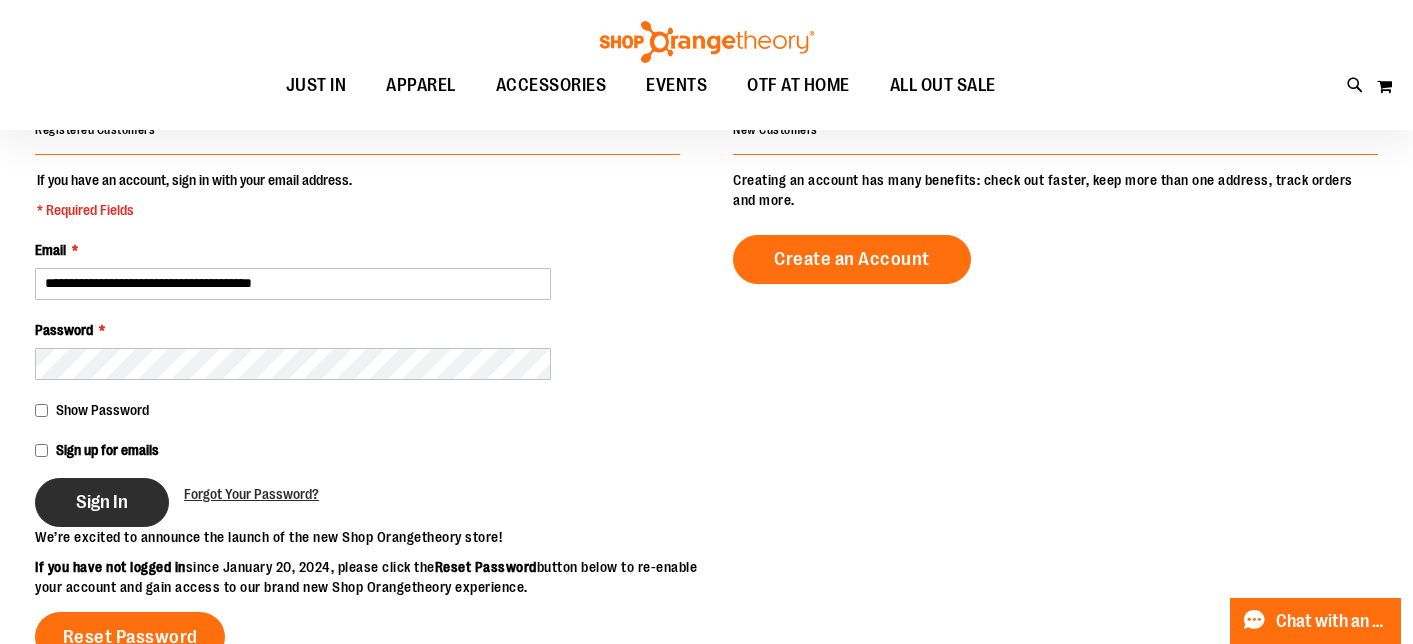 click on "Sign In" at bounding box center (102, 502) 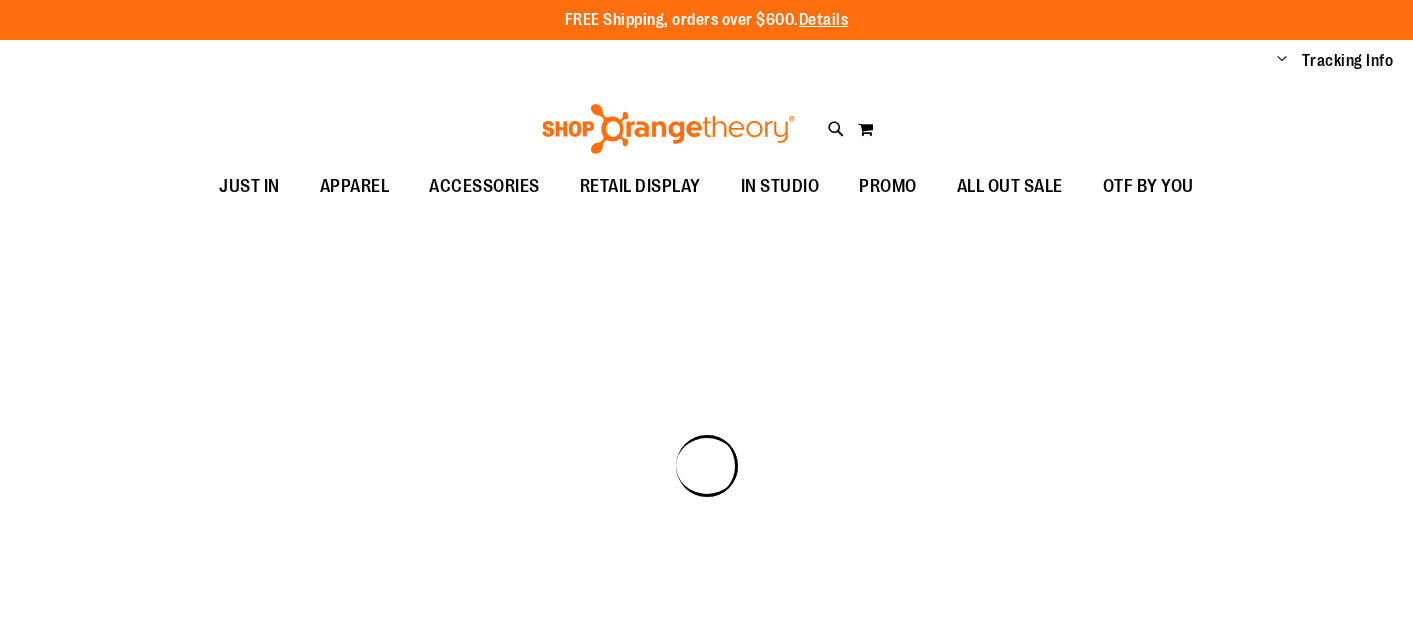 scroll, scrollTop: 0, scrollLeft: 0, axis: both 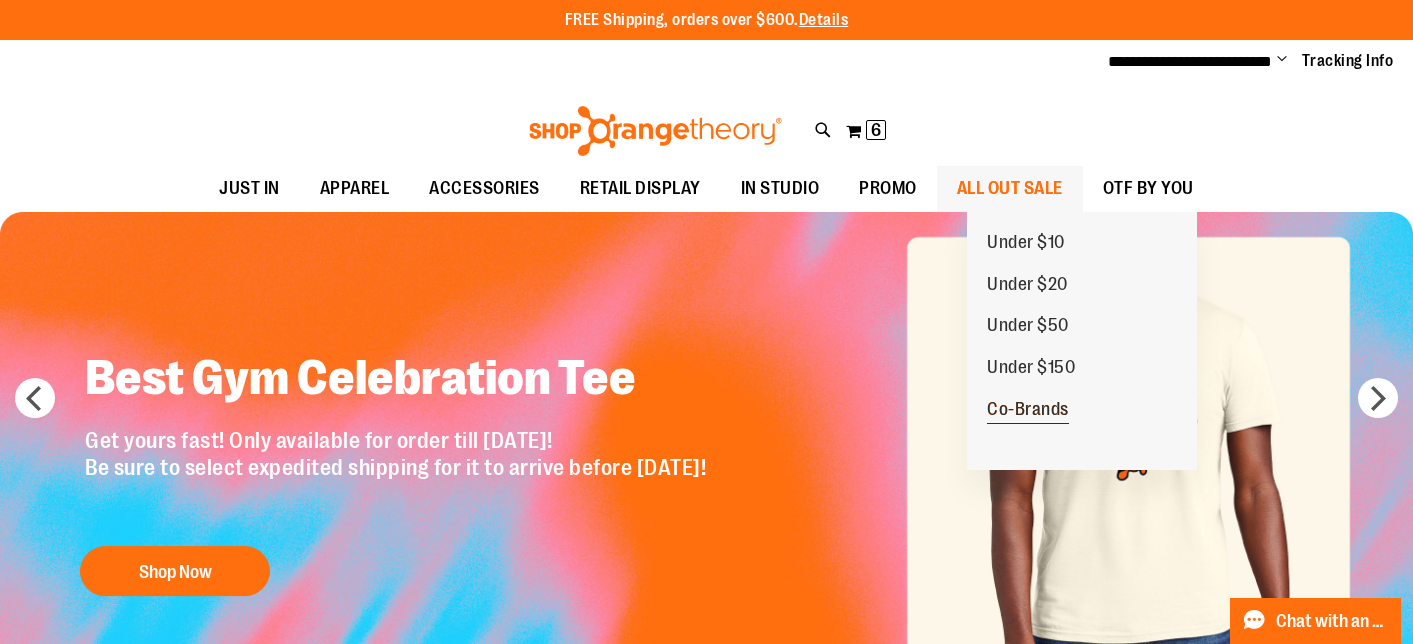 click on "Co-Brands" at bounding box center (1028, 411) 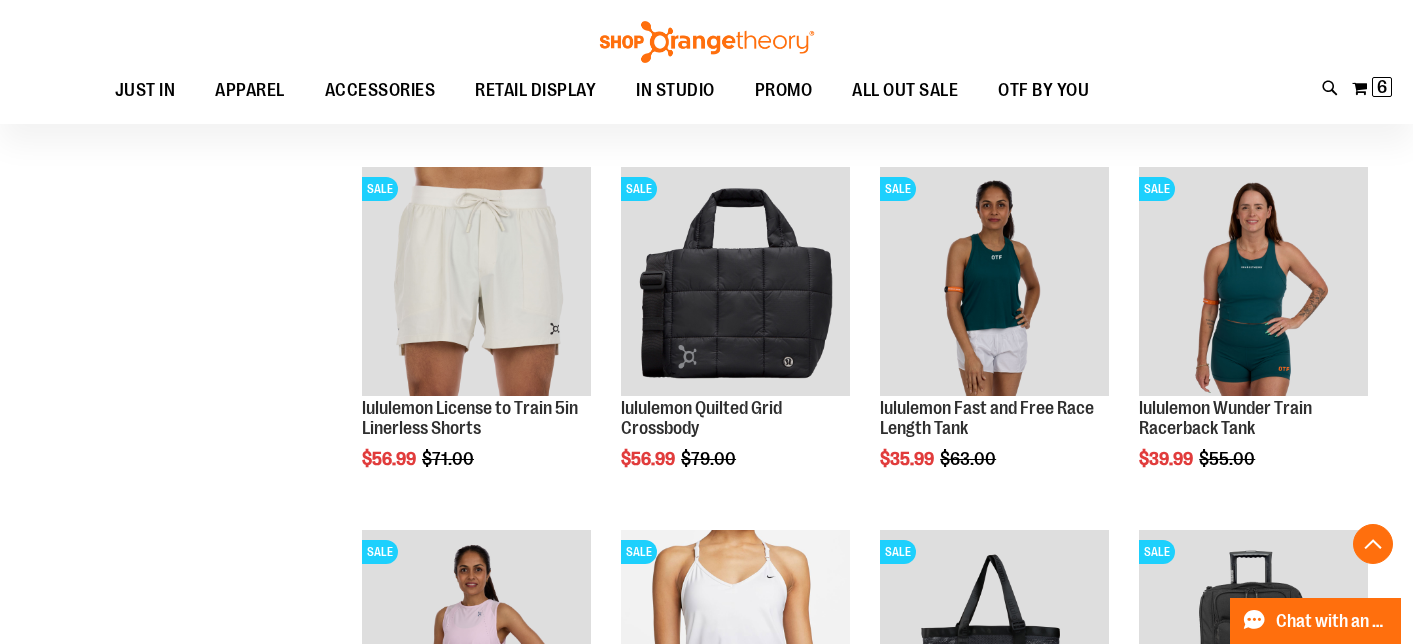 scroll, scrollTop: 591, scrollLeft: 0, axis: vertical 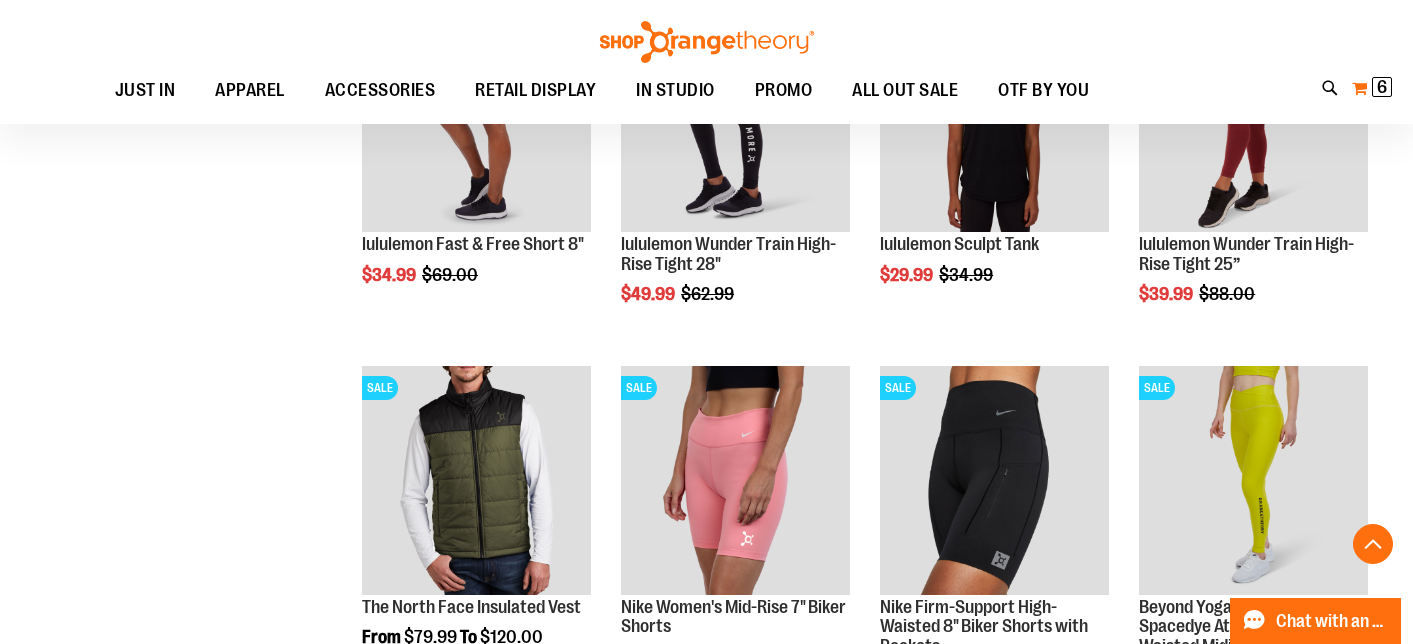 click on "6" at bounding box center [1382, 87] 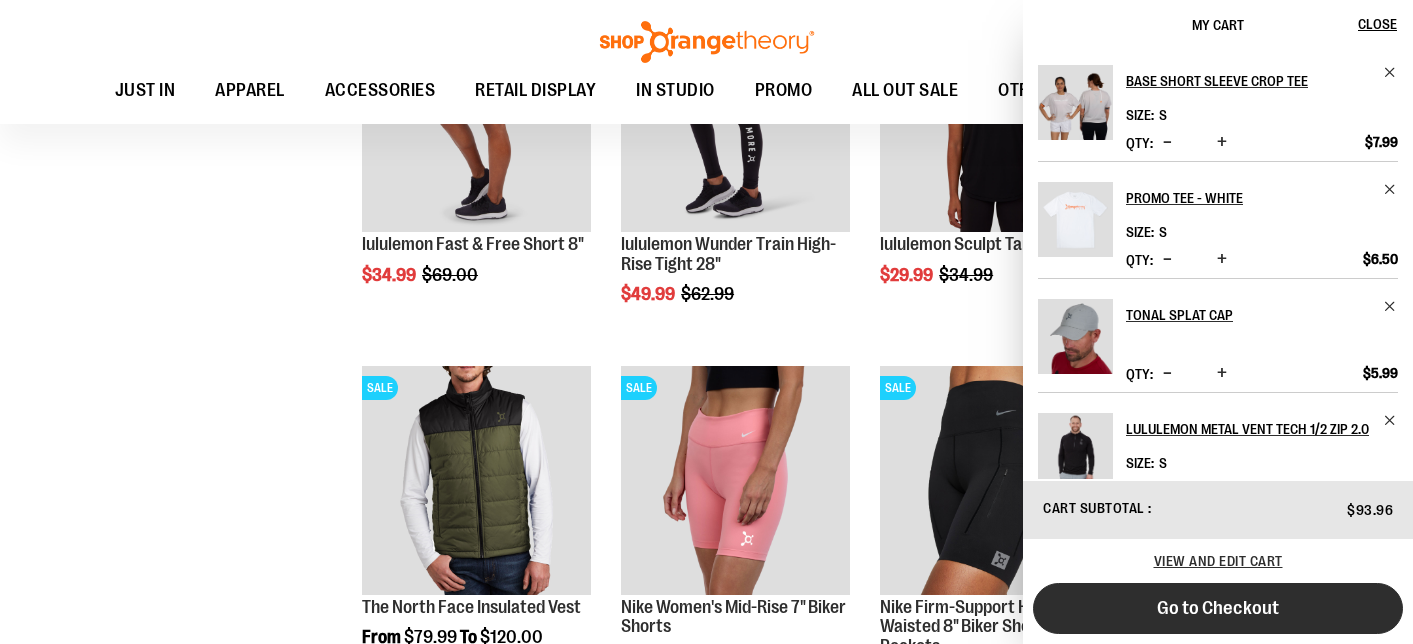 click on "Go to Checkout" at bounding box center [1218, 608] 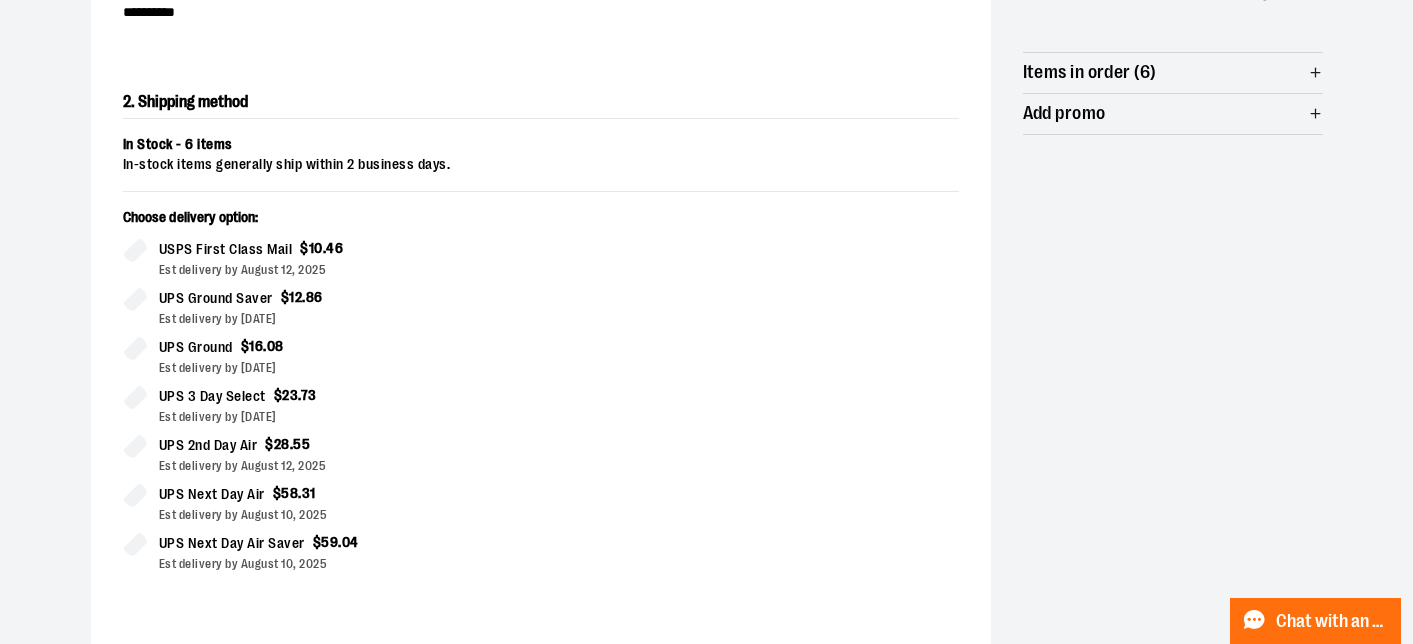 scroll, scrollTop: 363, scrollLeft: 0, axis: vertical 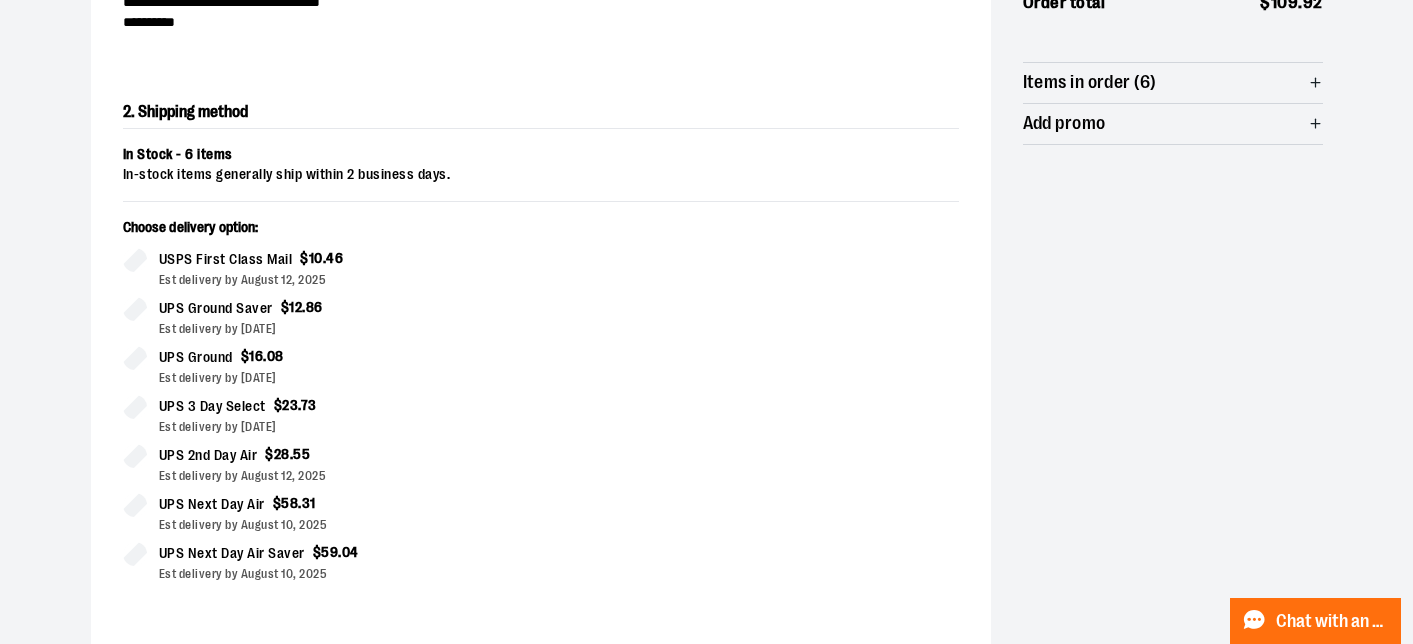click on "Items in order (6)" at bounding box center [1090, 82] 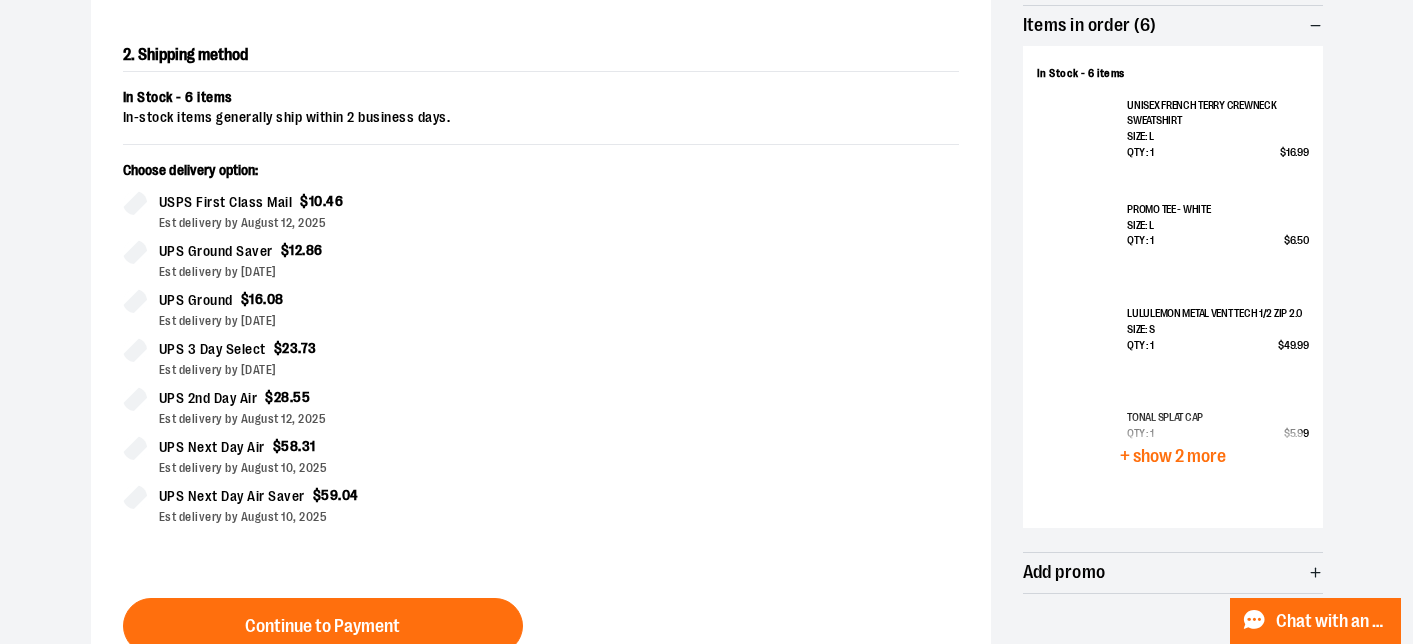 scroll, scrollTop: 425, scrollLeft: 0, axis: vertical 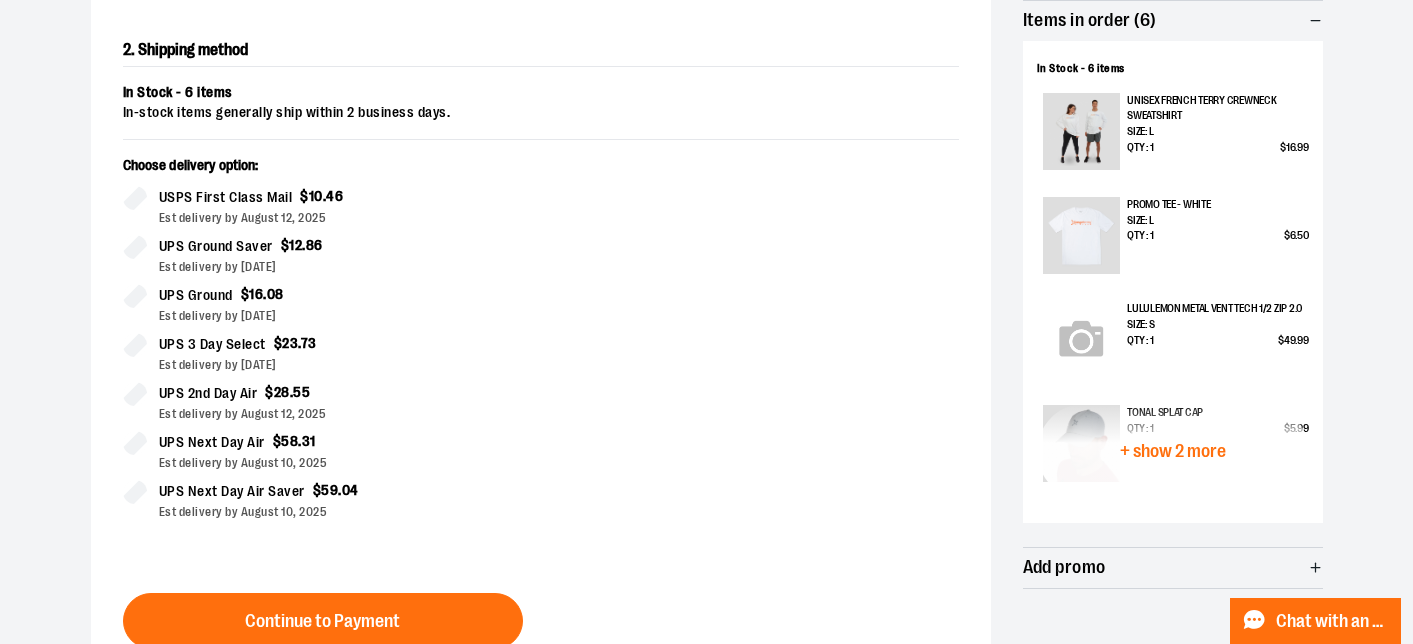 click on "+ show 2 more" at bounding box center [1173, 451] 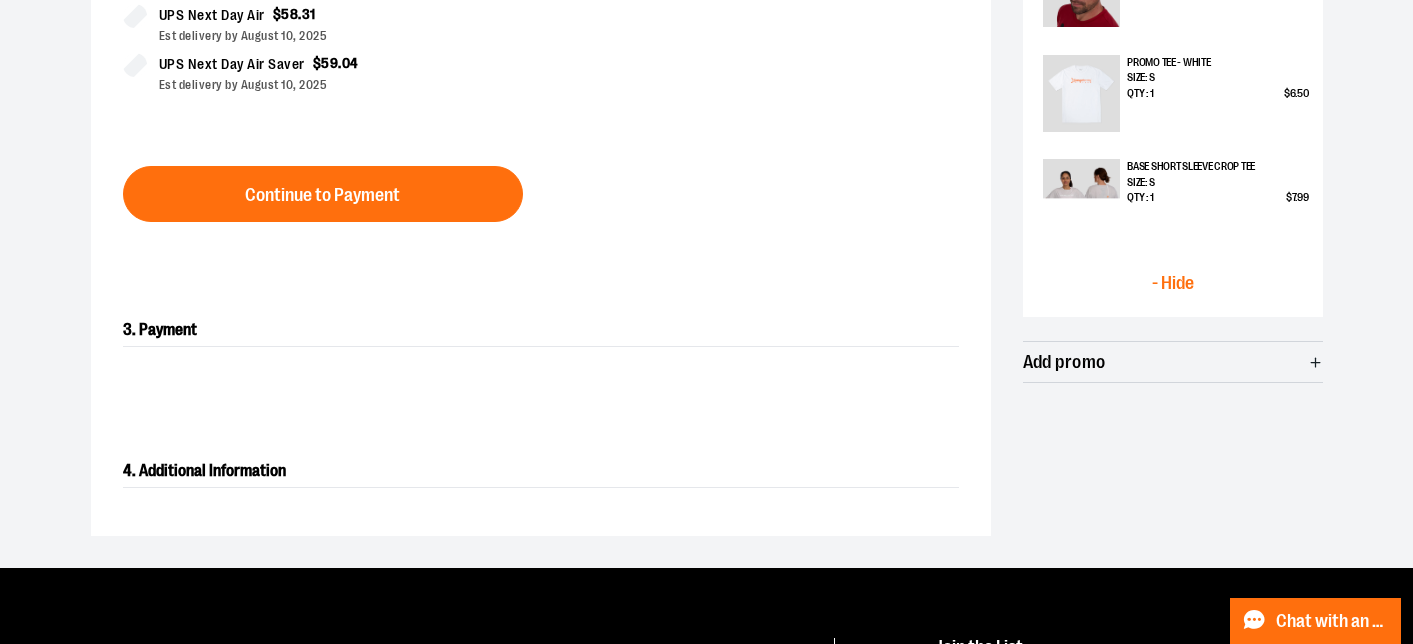scroll, scrollTop: 884, scrollLeft: 0, axis: vertical 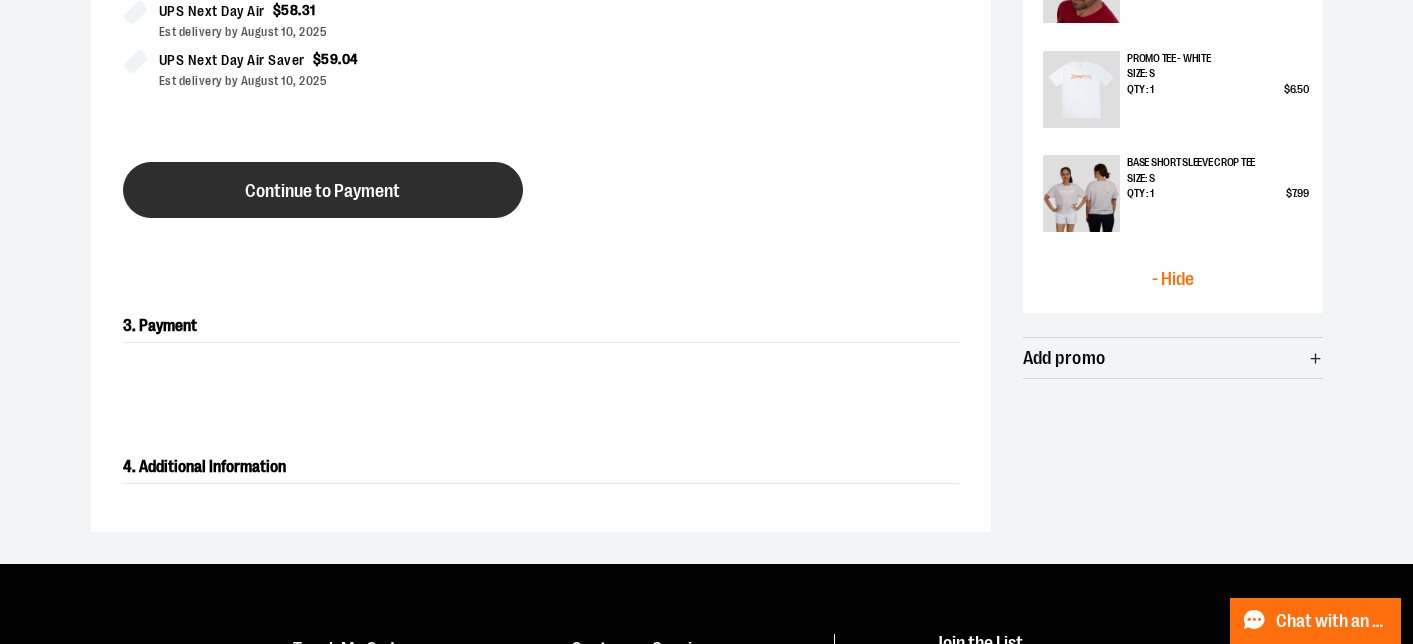click on "Continue to Payment" at bounding box center (322, 191) 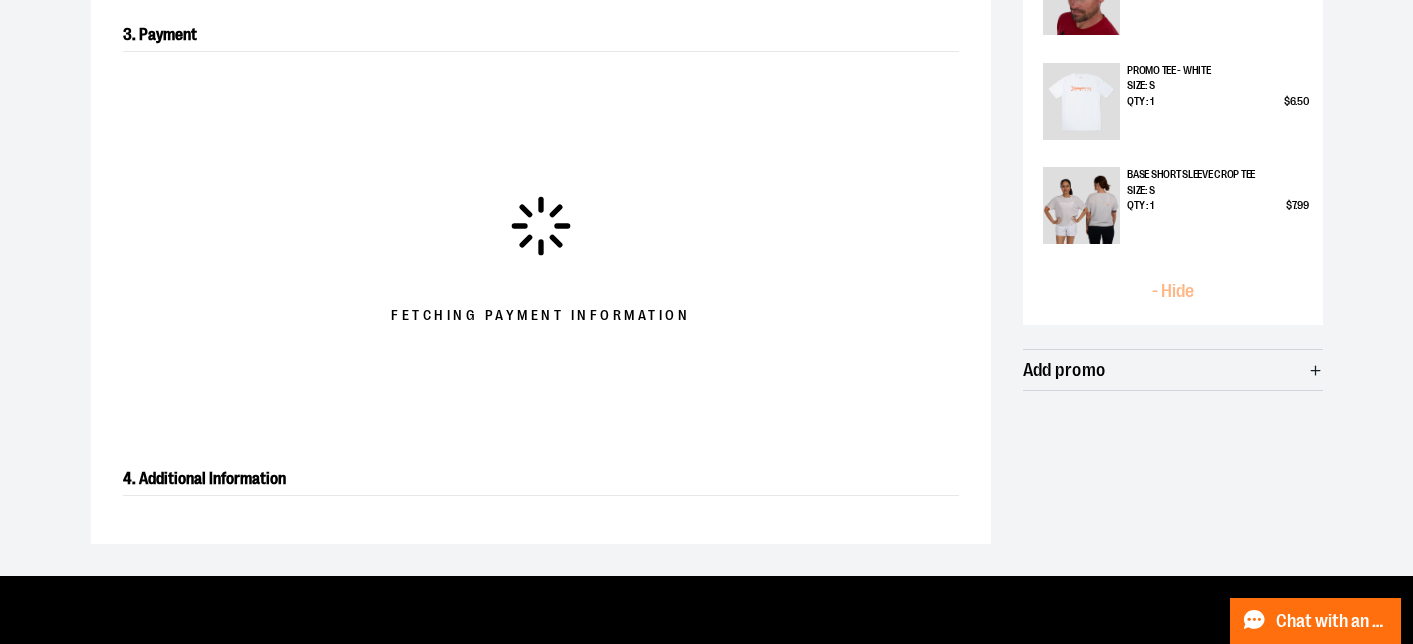 scroll, scrollTop: 877, scrollLeft: 0, axis: vertical 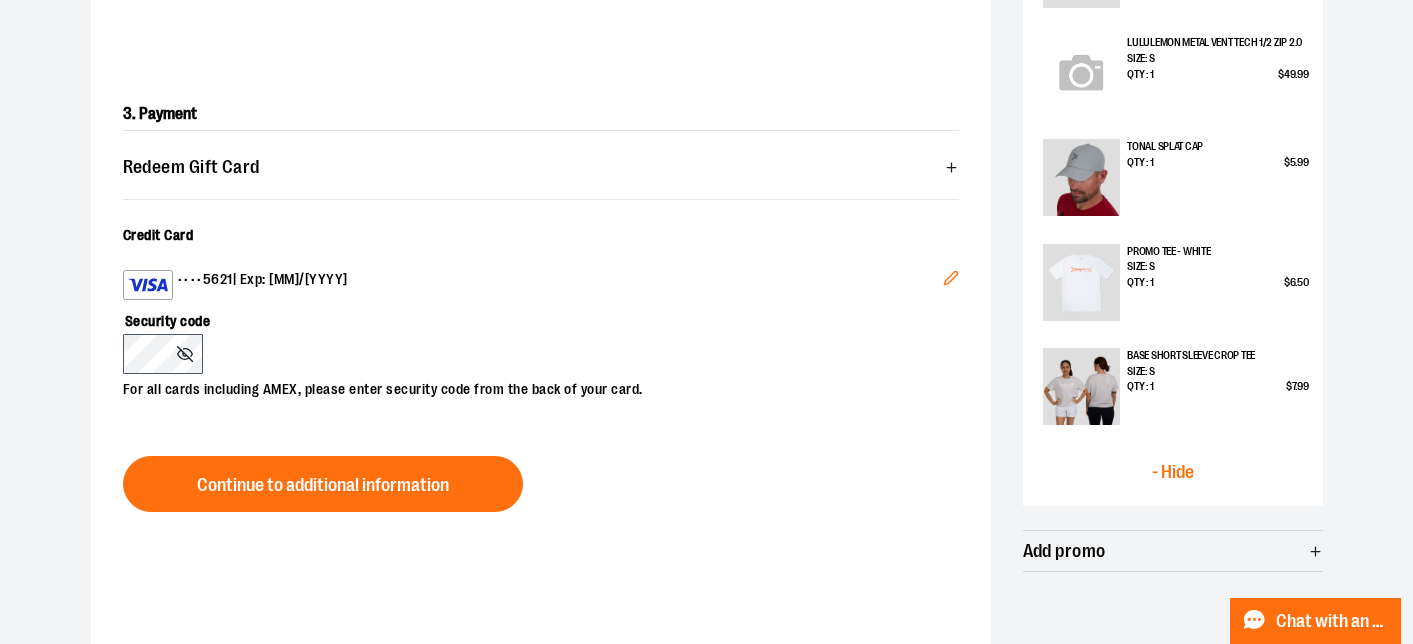 click 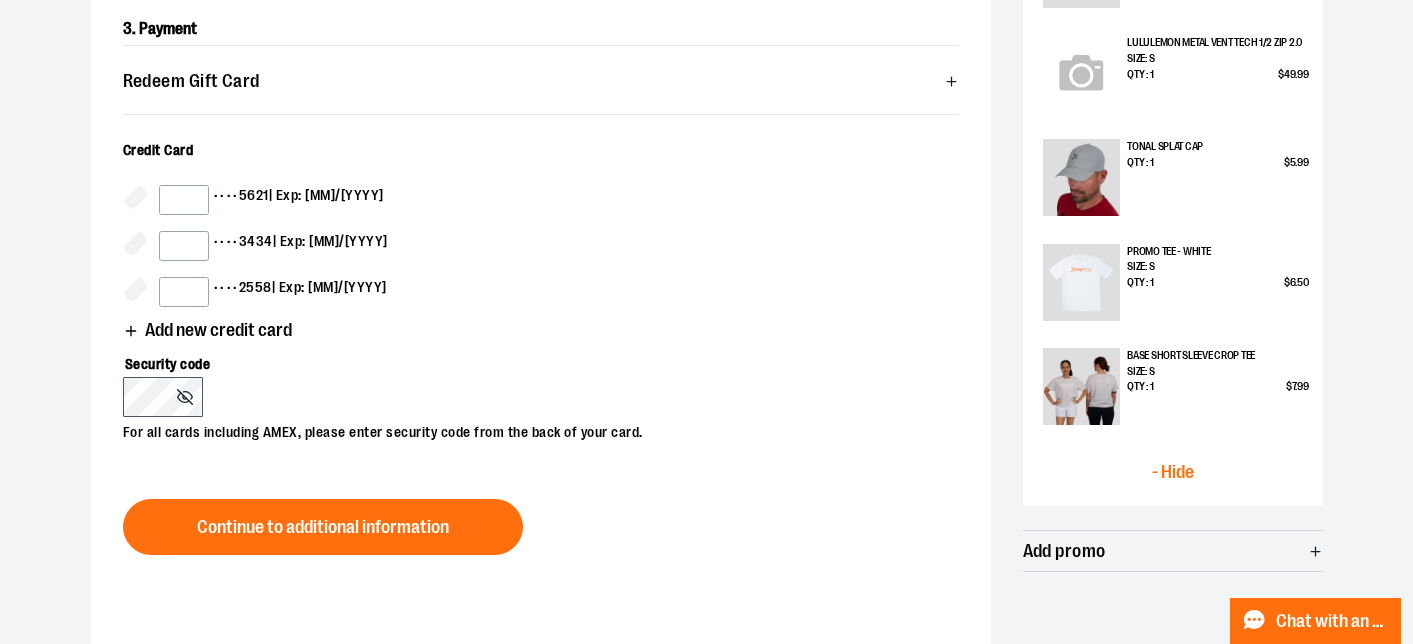 scroll, scrollTop: 648, scrollLeft: 0, axis: vertical 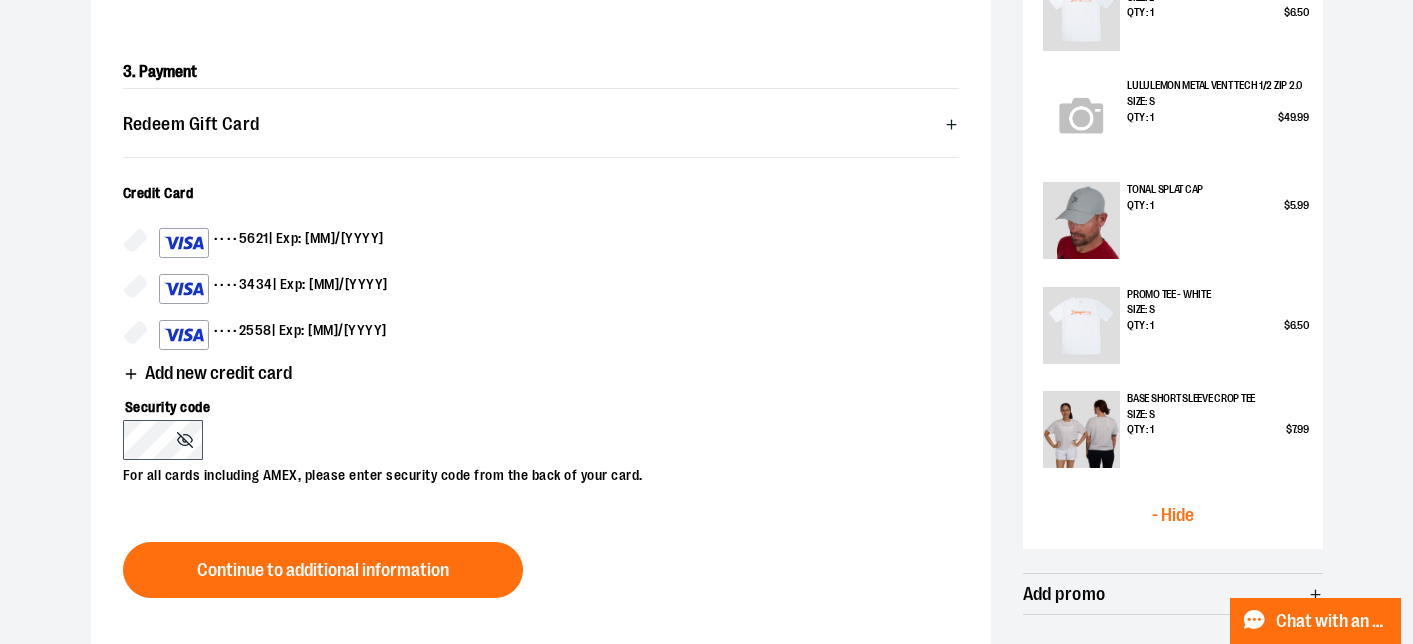 click on "Add new credit card" at bounding box center [218, 373] 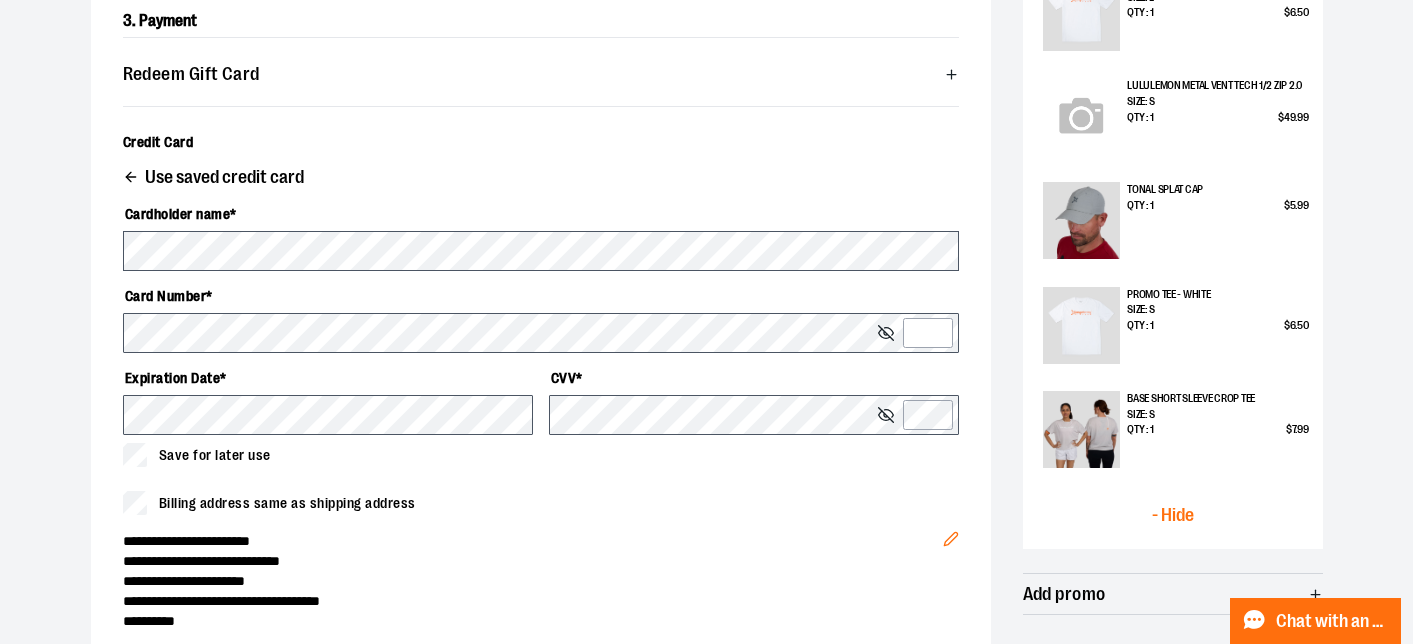 scroll, scrollTop: 623, scrollLeft: 0, axis: vertical 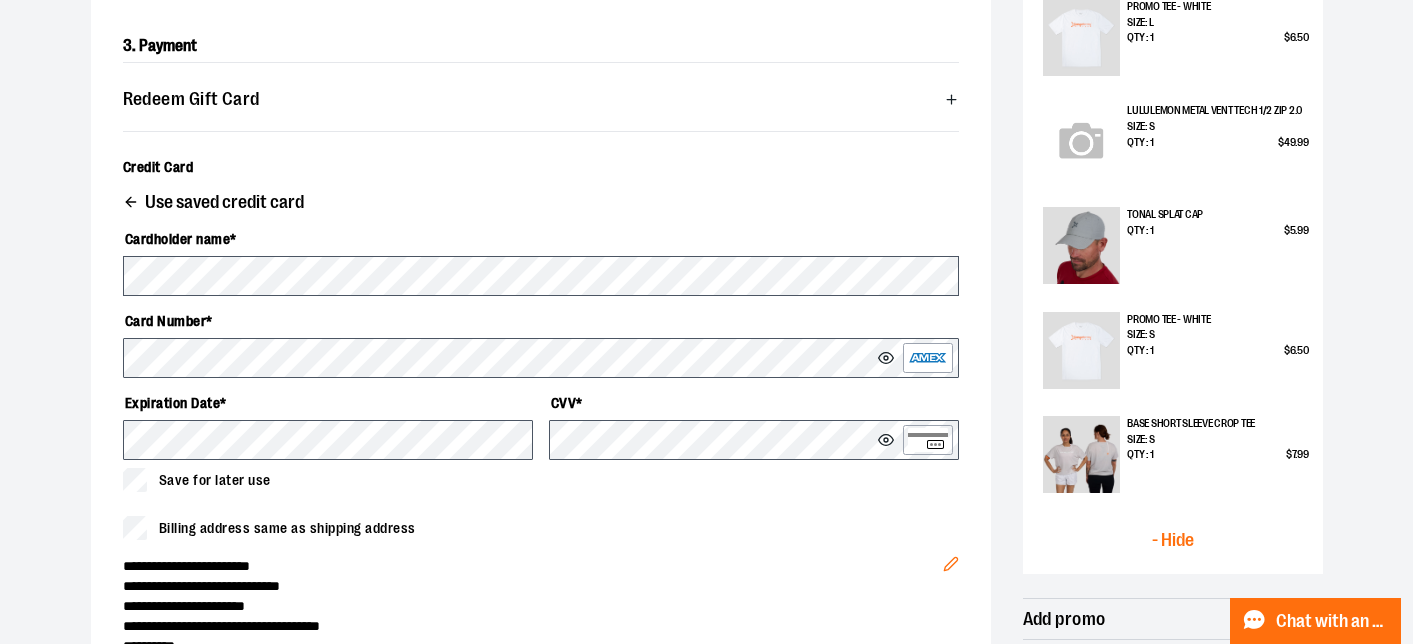 click on "Save for later use" at bounding box center [215, 480] 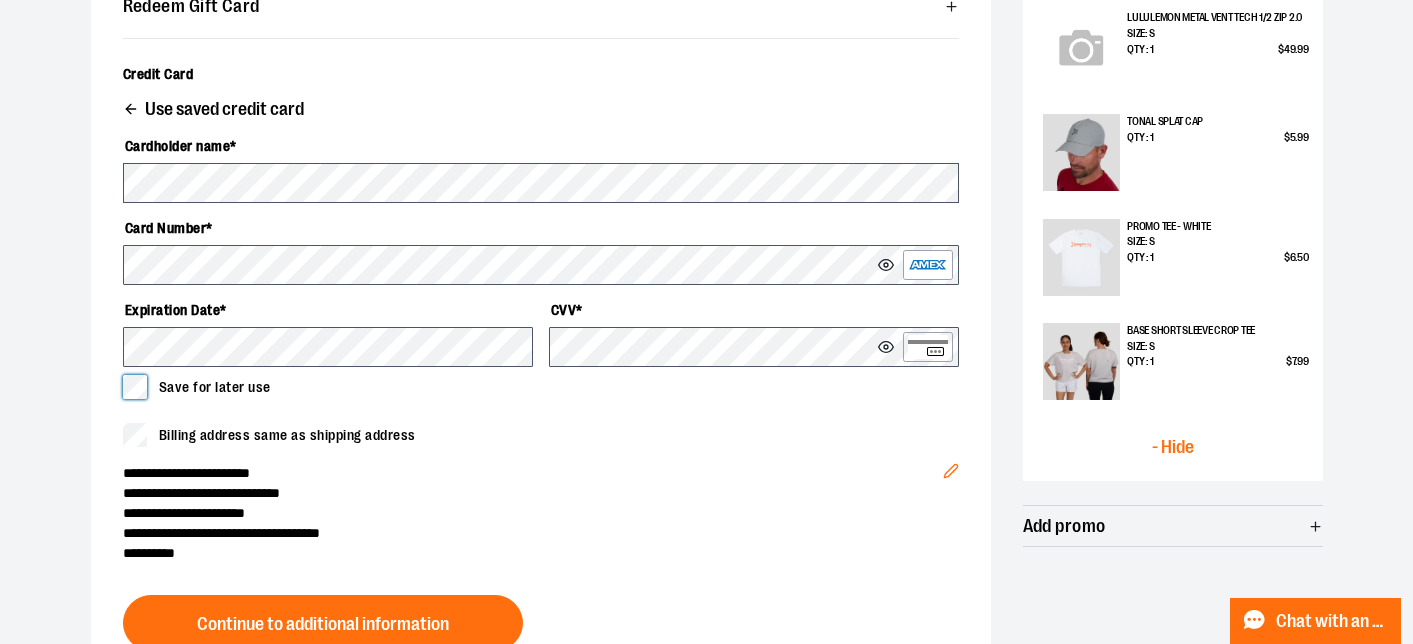 scroll, scrollTop: 750, scrollLeft: 0, axis: vertical 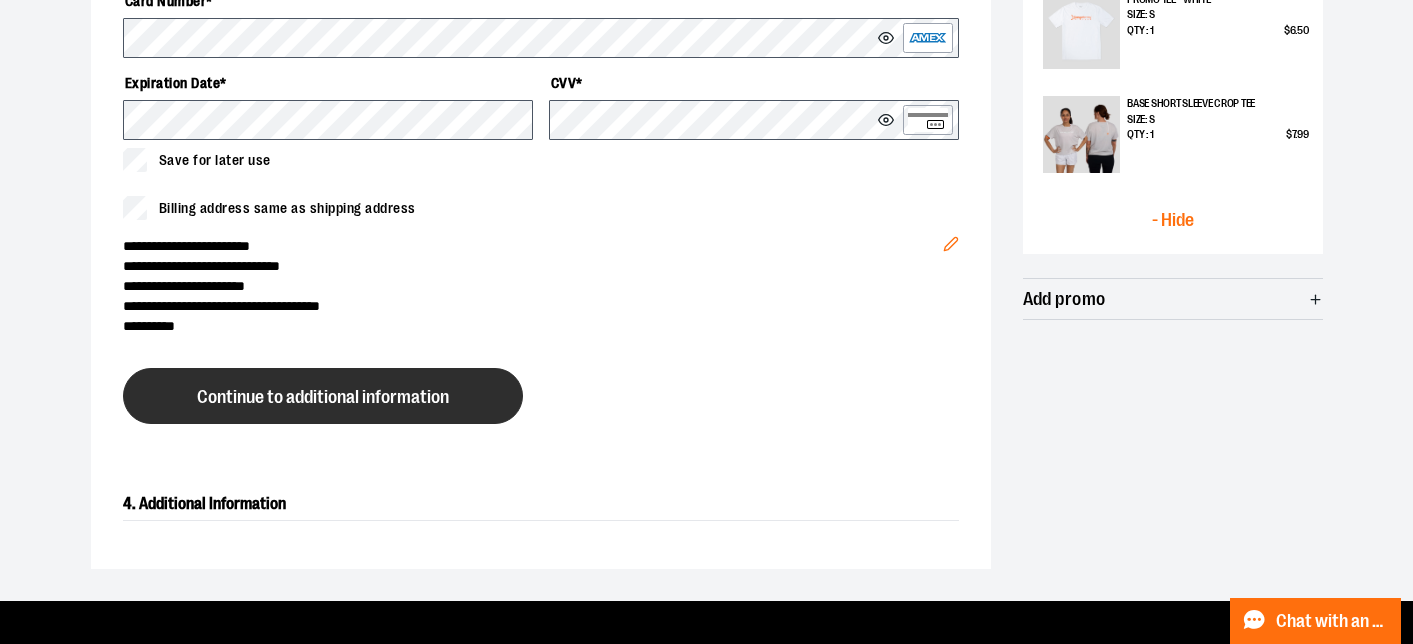 click on "Continue to additional information" at bounding box center (323, 397) 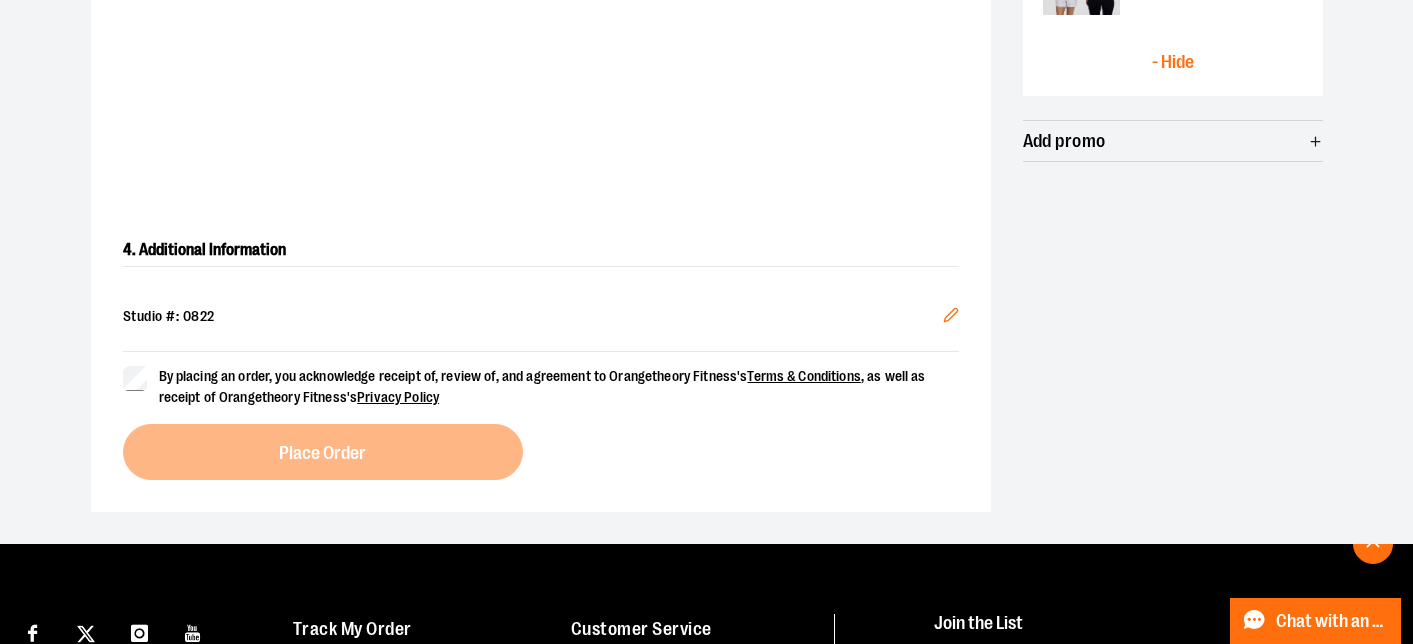 scroll, scrollTop: 1126, scrollLeft: 0, axis: vertical 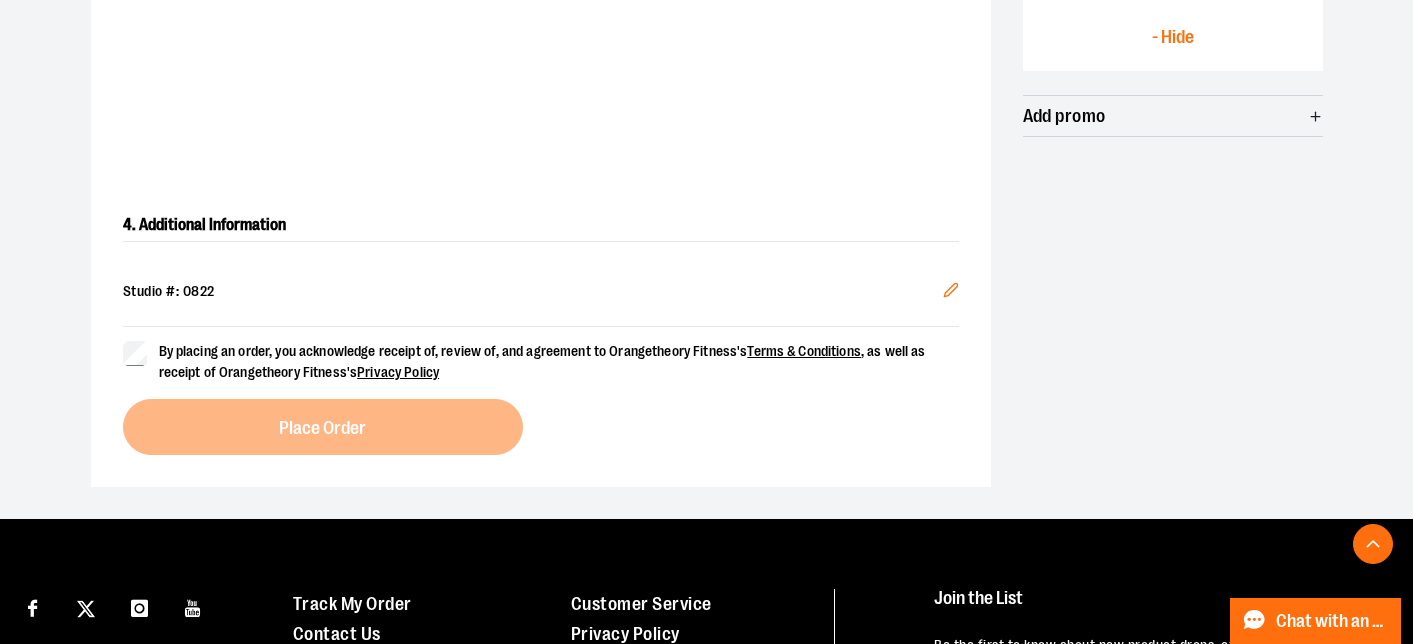 click on "By placing an order, you acknowledge receipt of, review of, and agreement to Orangetheory Fitness's  Terms & Conditions ,  as well as receipt of Orangetheory Fitness's  Privacy Policy" at bounding box center [541, 362] 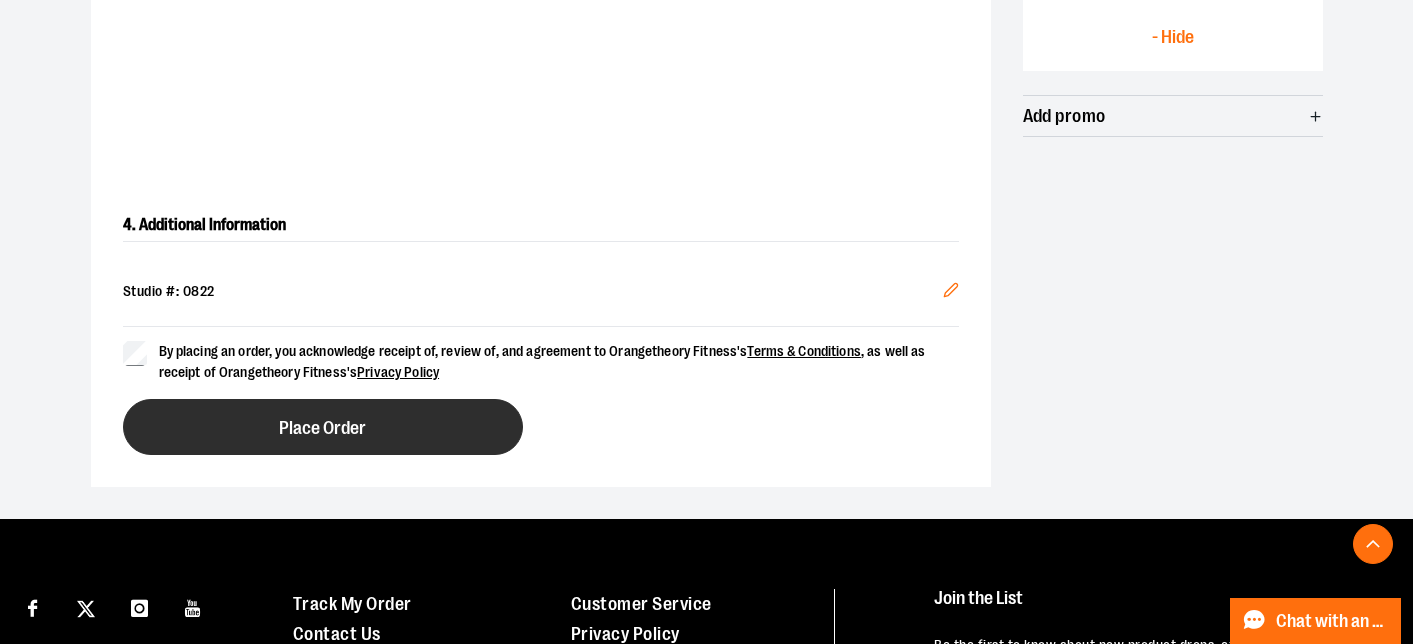 click on "Place Order" at bounding box center [322, 428] 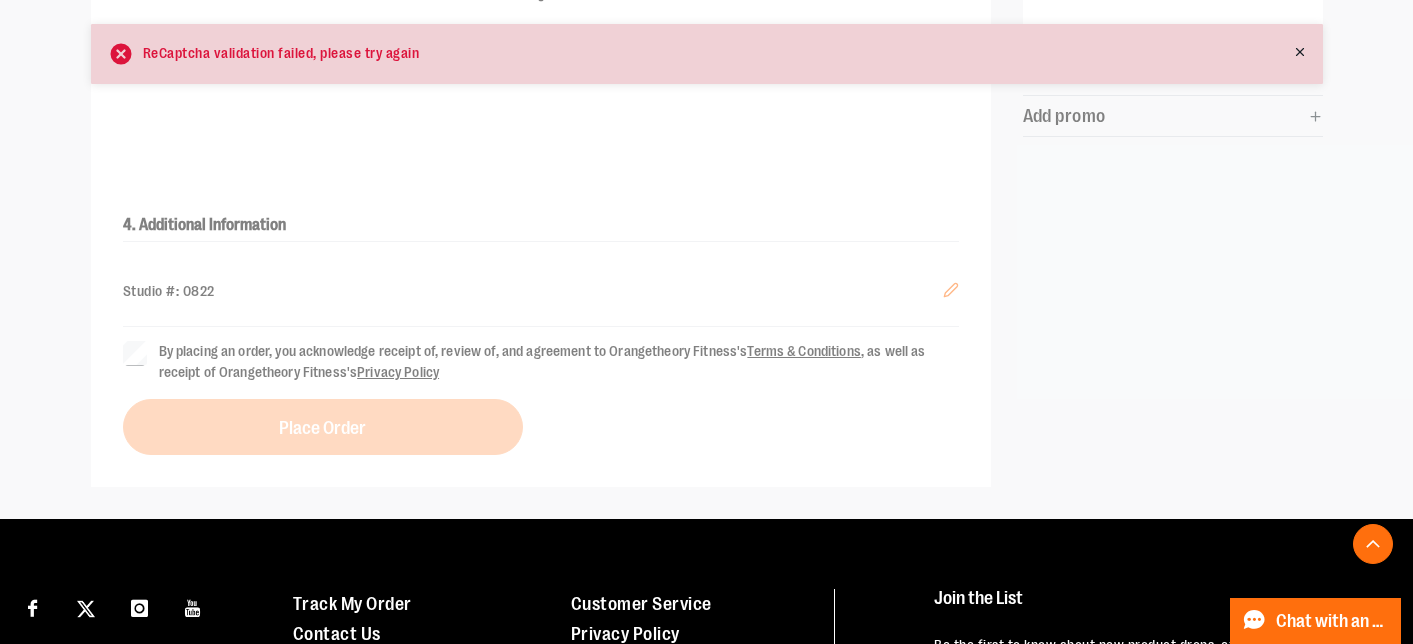 scroll, scrollTop: 1009, scrollLeft: 0, axis: vertical 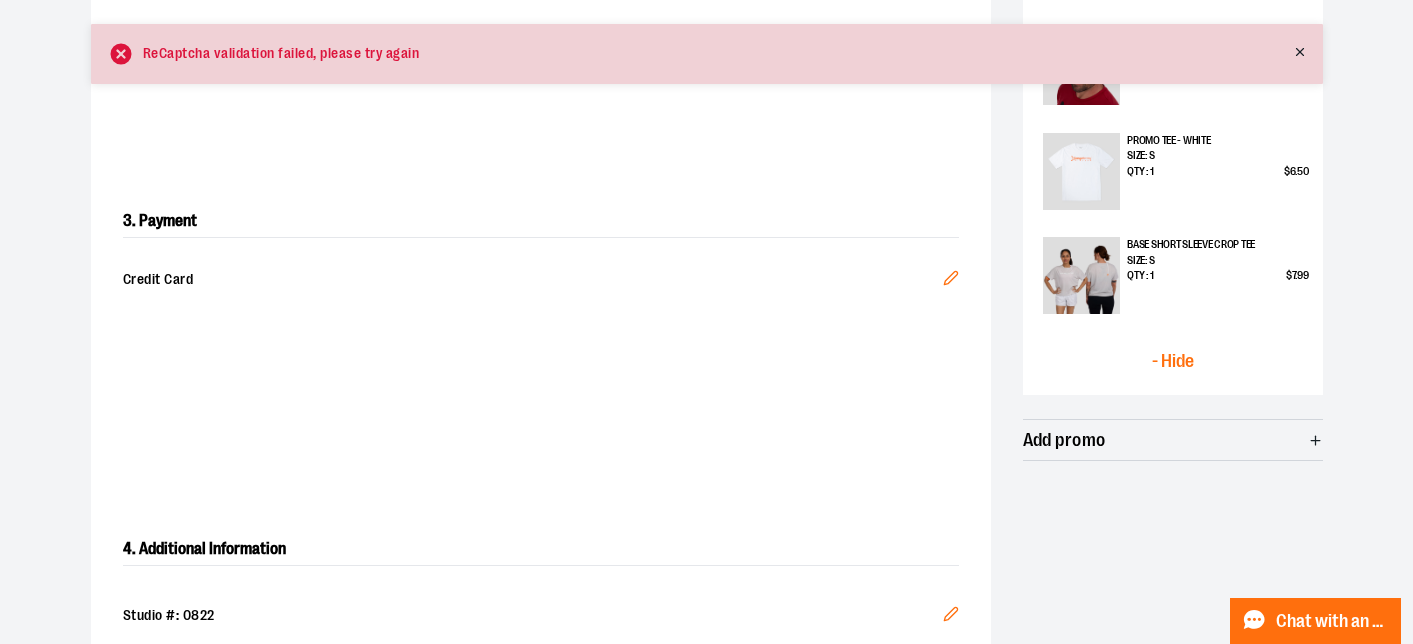 click 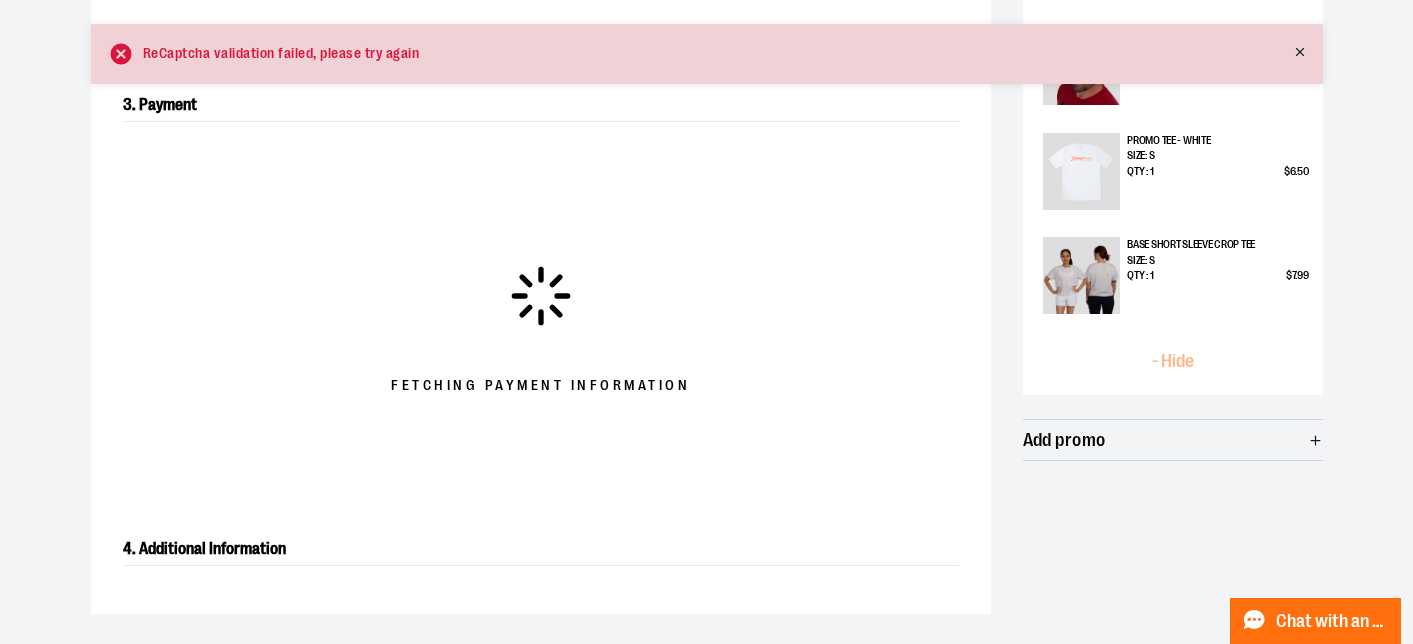 scroll, scrollTop: 744, scrollLeft: 0, axis: vertical 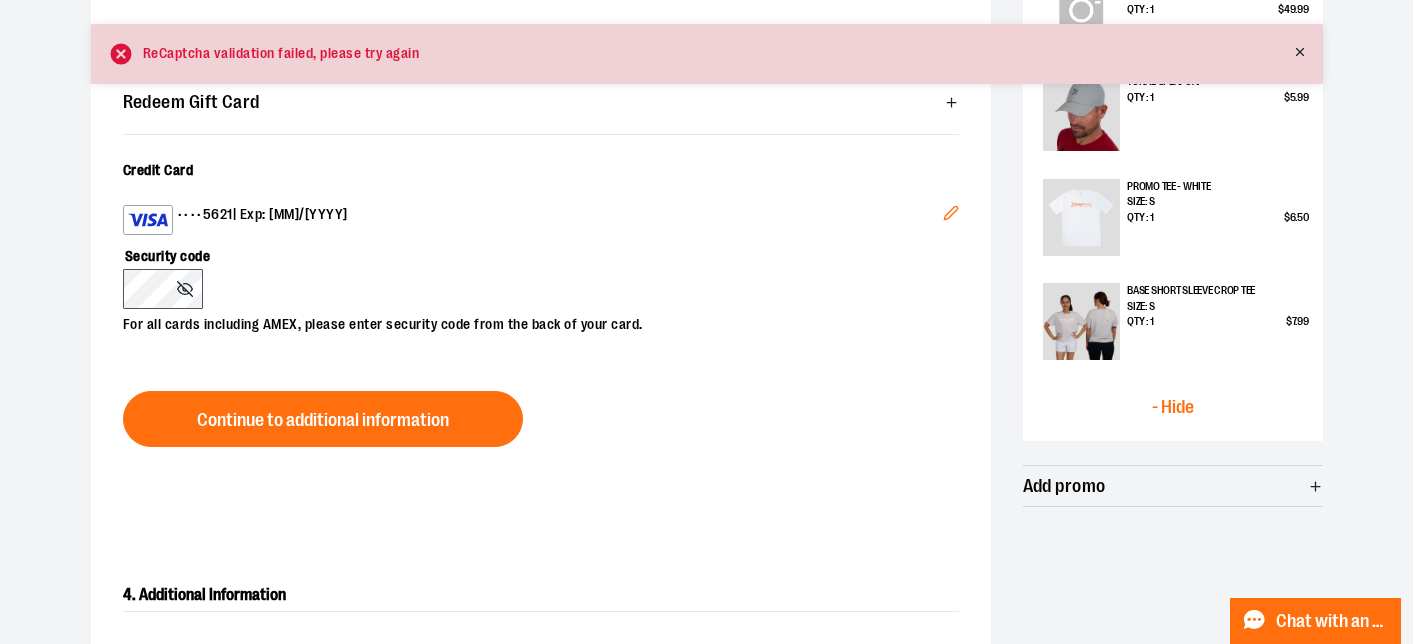 click 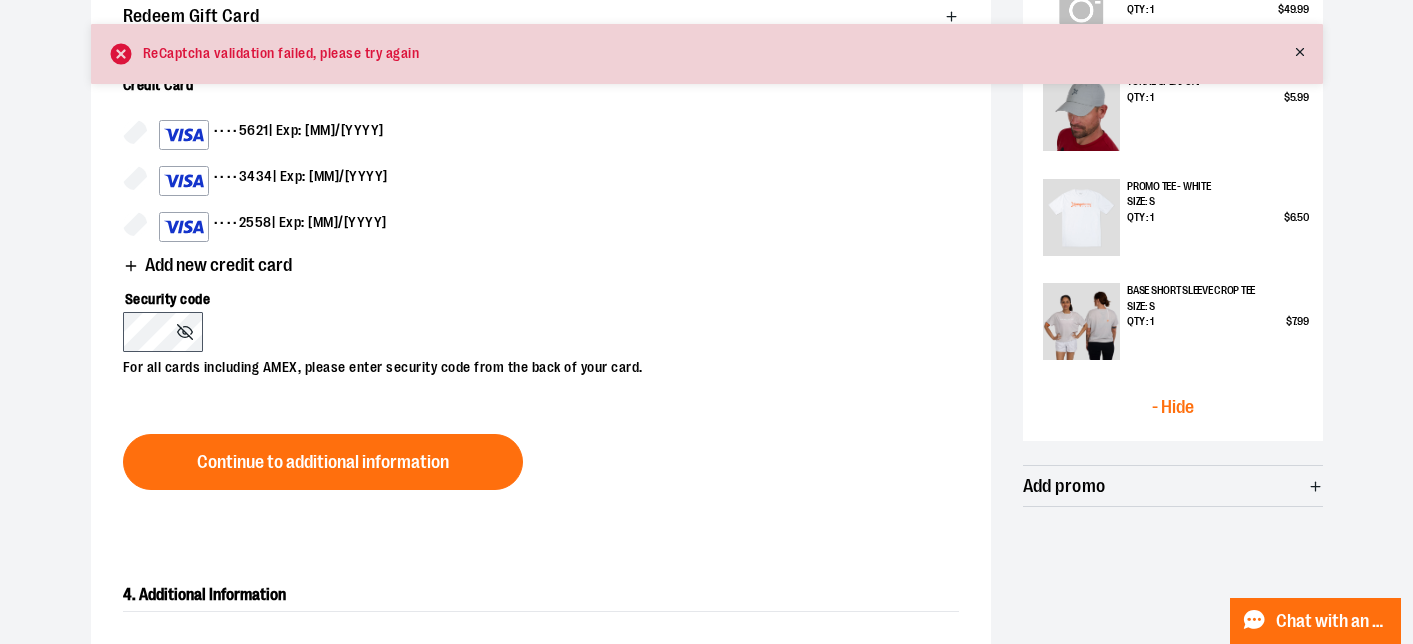 scroll, scrollTop: 713, scrollLeft: 0, axis: vertical 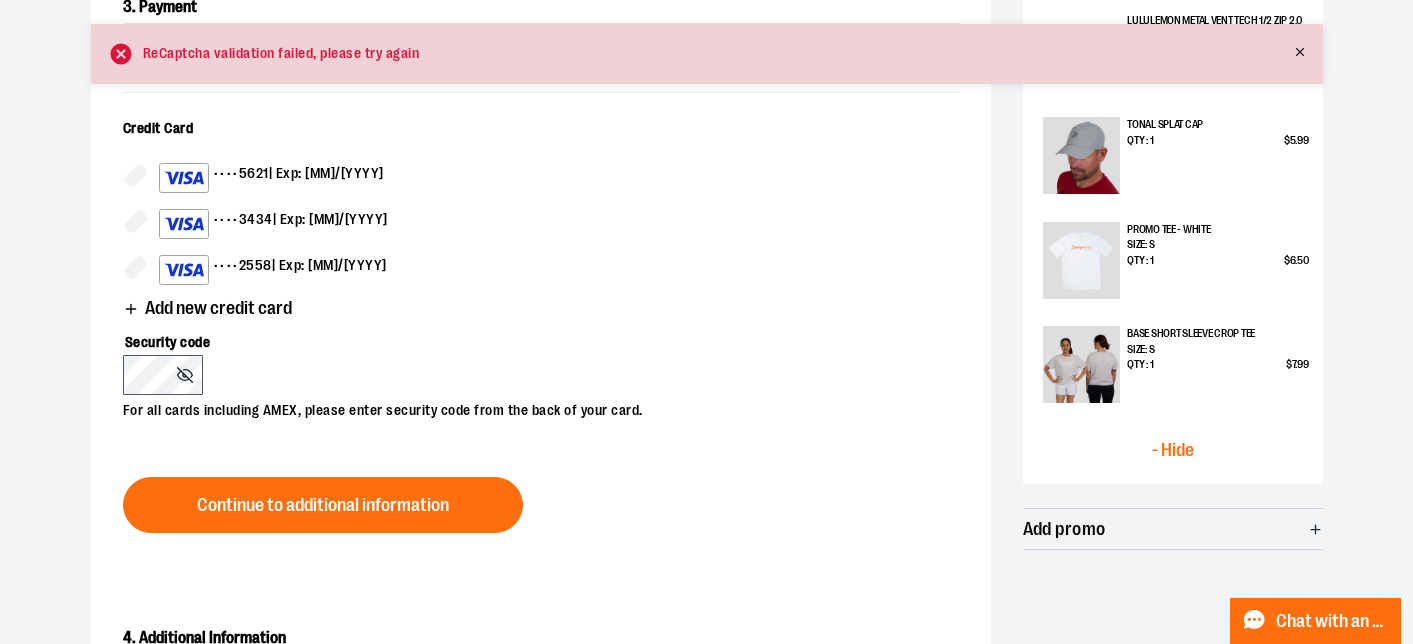 click on "Add new credit card" at bounding box center (218, 308) 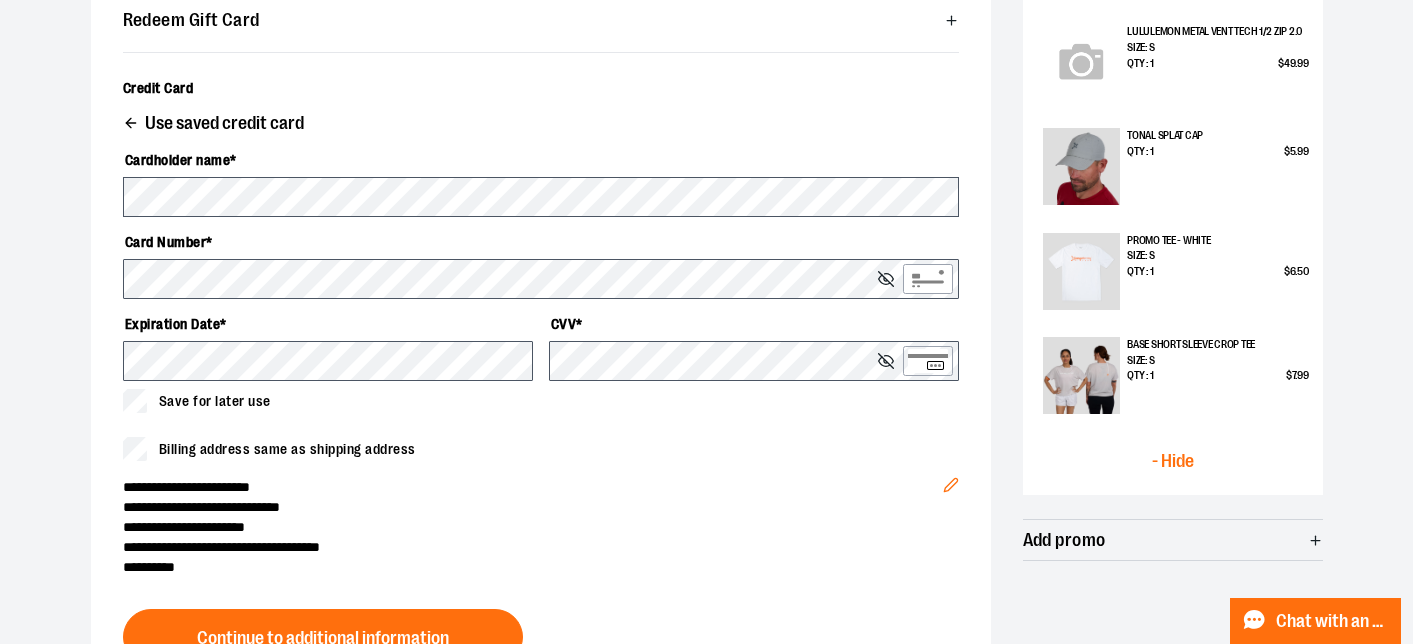 scroll, scrollTop: 692, scrollLeft: 0, axis: vertical 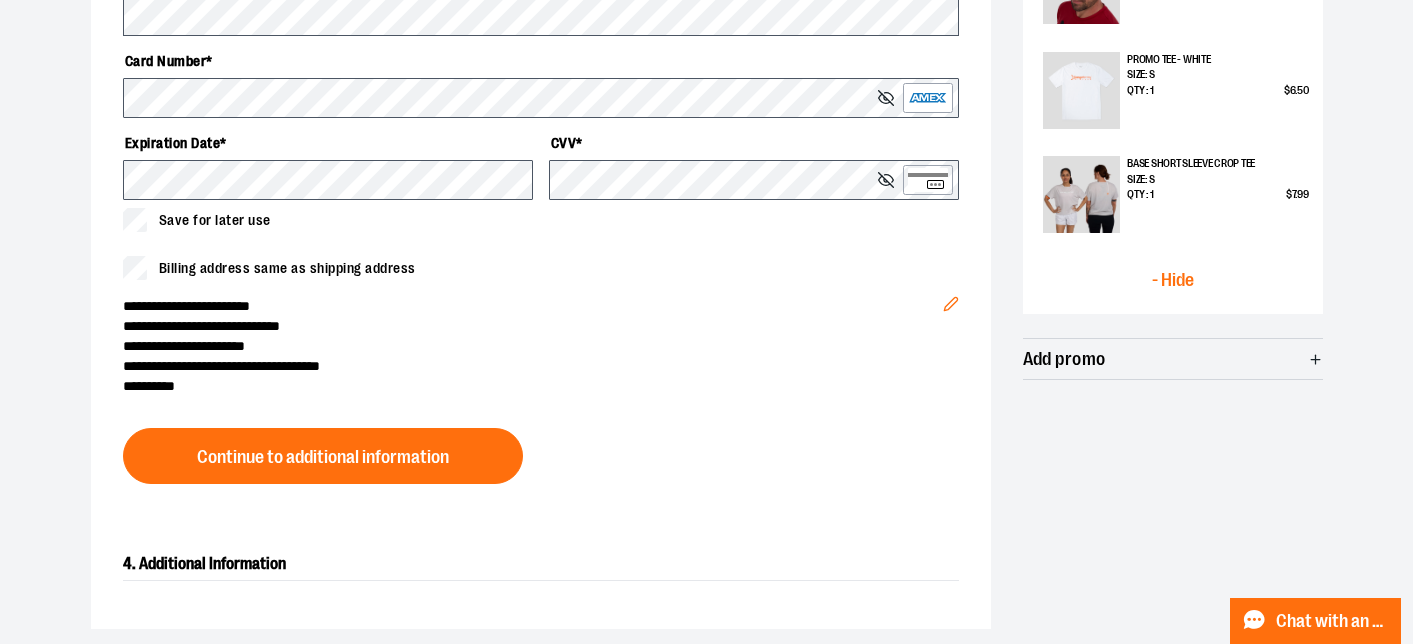 click on "Billing address same as shipping address" at bounding box center (287, 268) 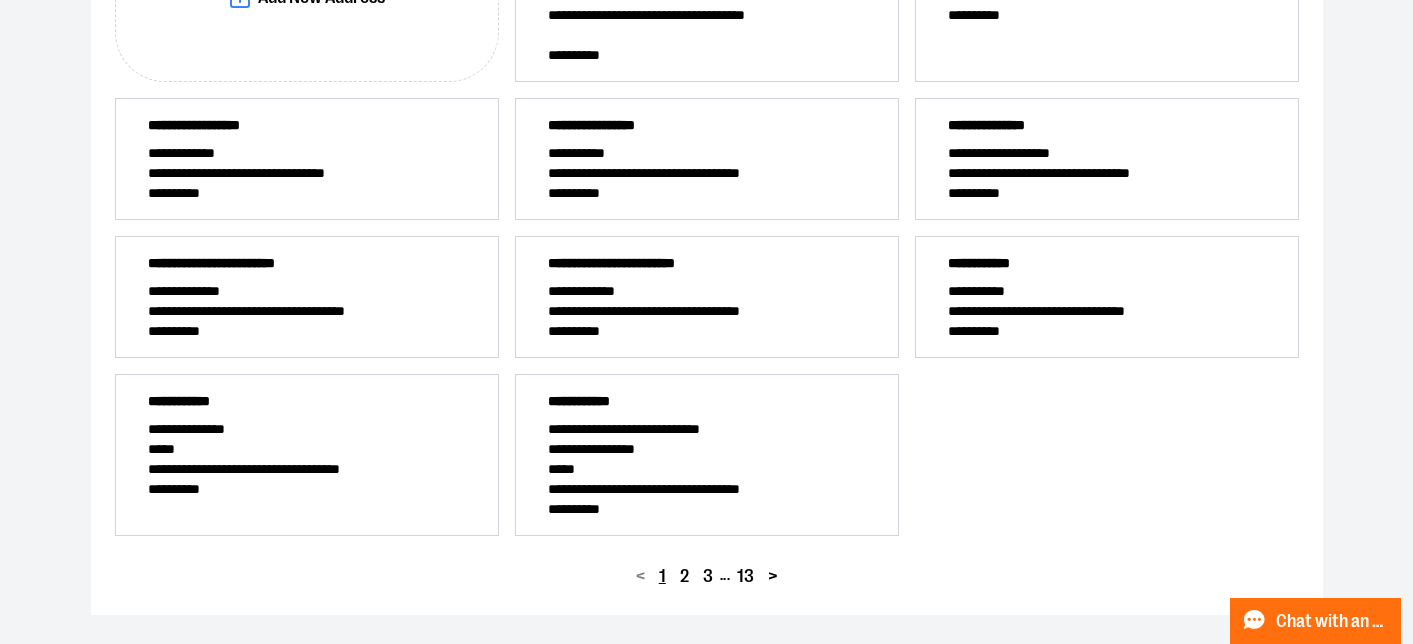 scroll, scrollTop: 423, scrollLeft: 0, axis: vertical 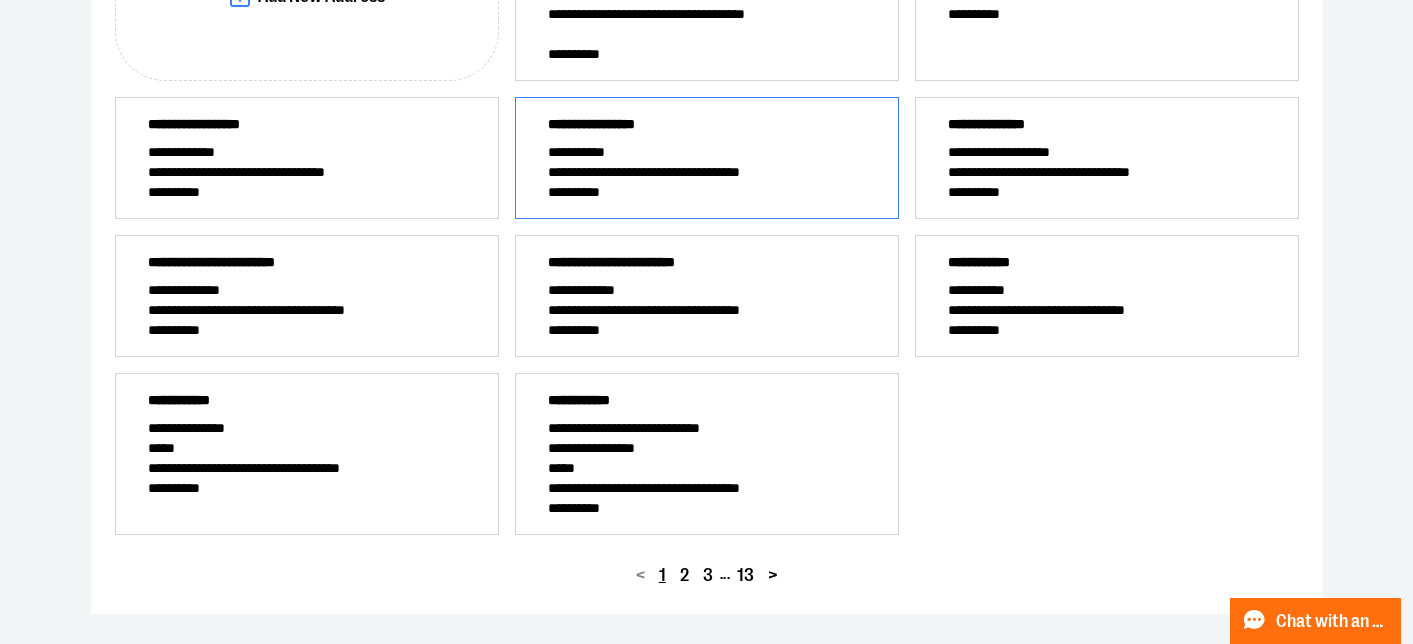 click on "**********" at bounding box center [707, 172] 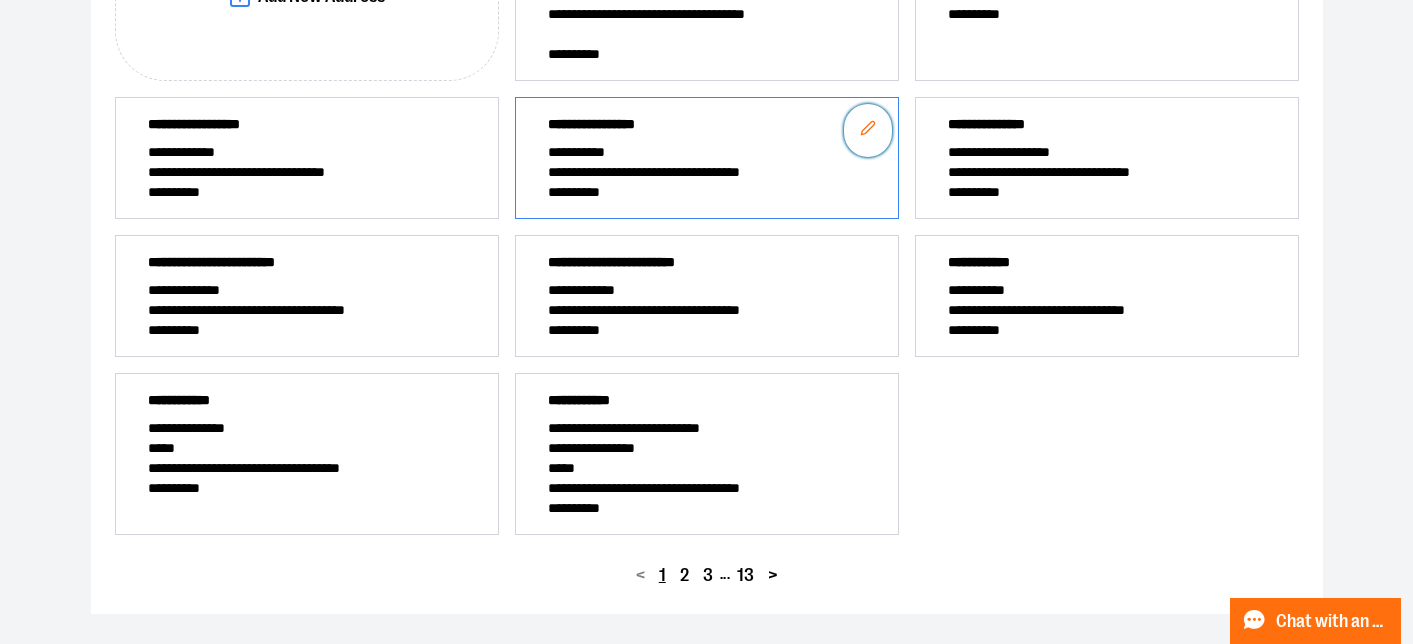 click 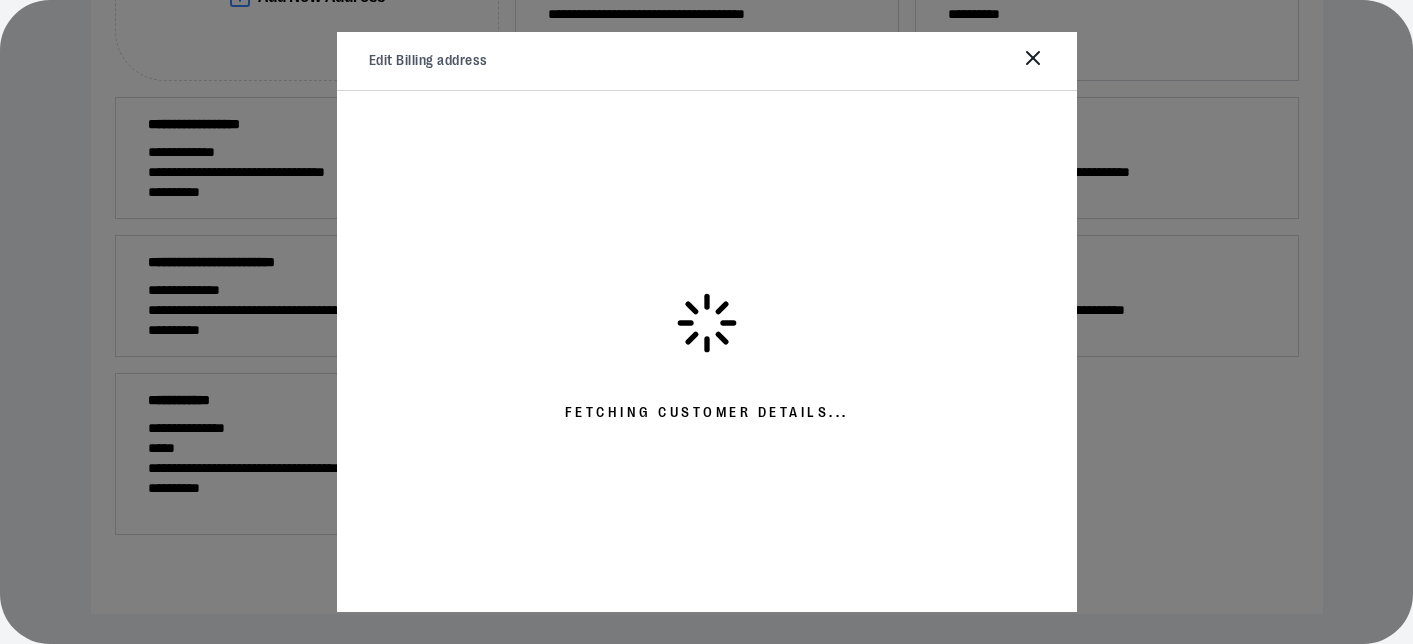 select on "**" 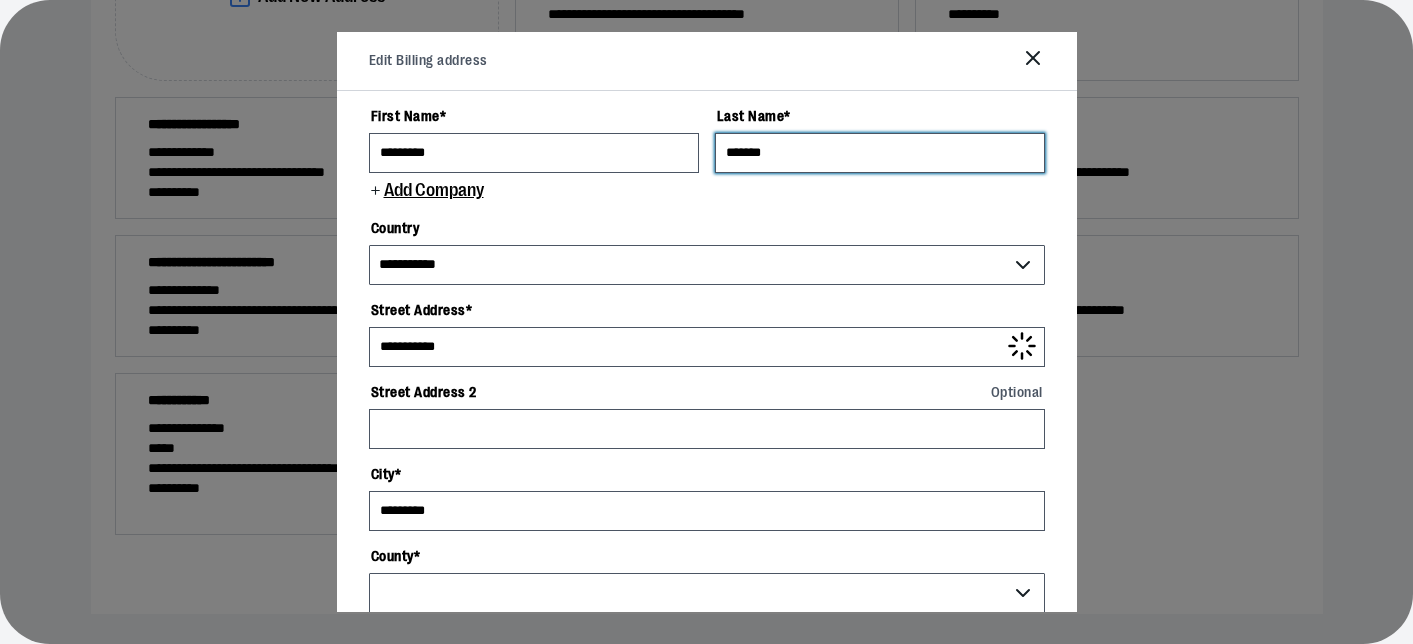 click on "*******" at bounding box center [880, 153] 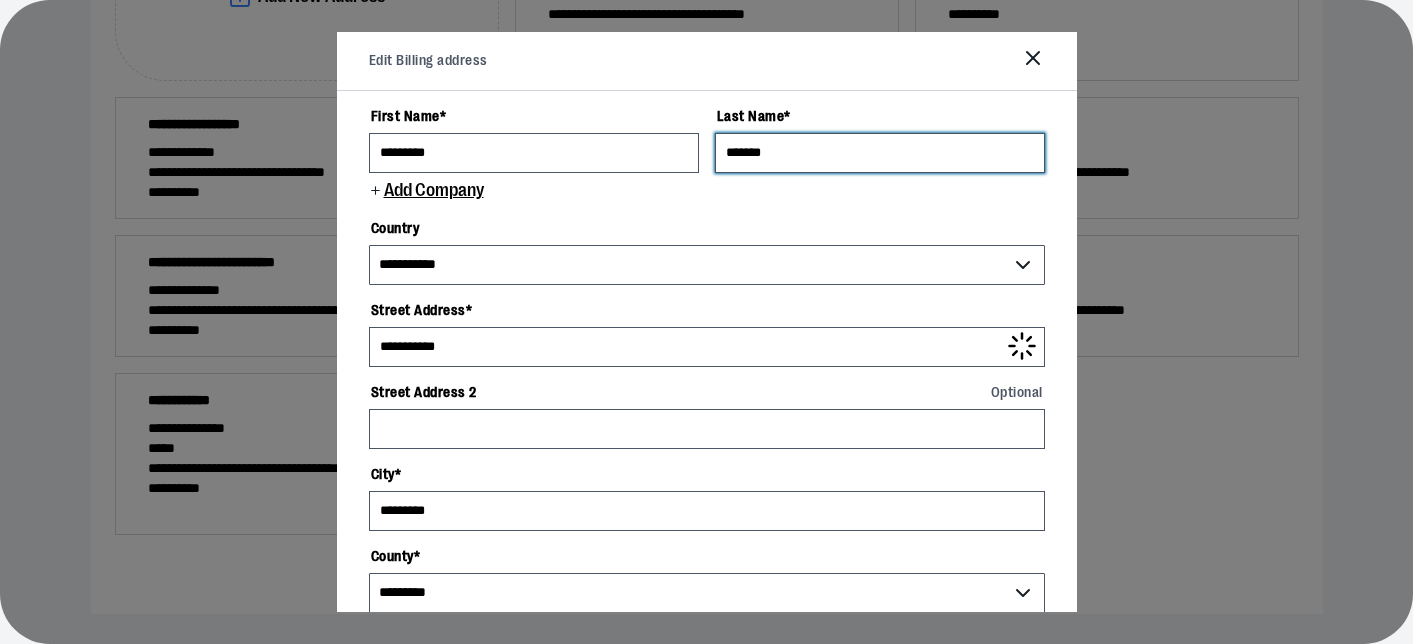 select on "**" 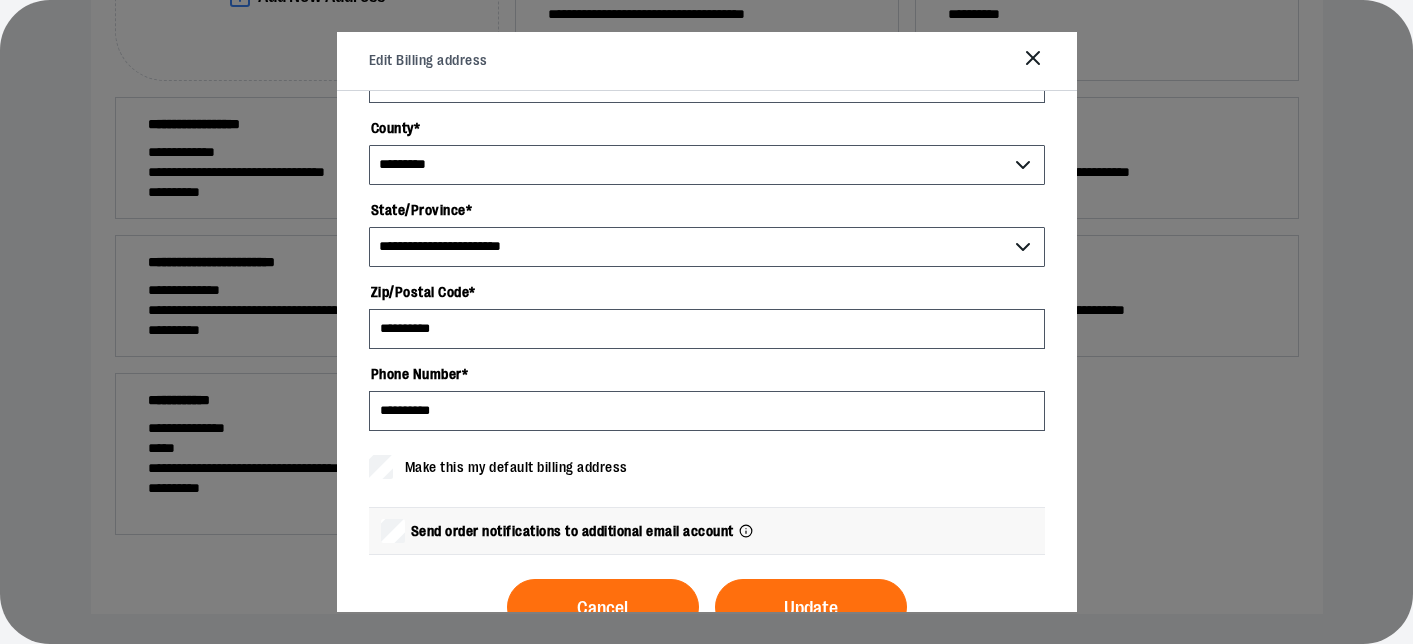 scroll, scrollTop: 482, scrollLeft: 0, axis: vertical 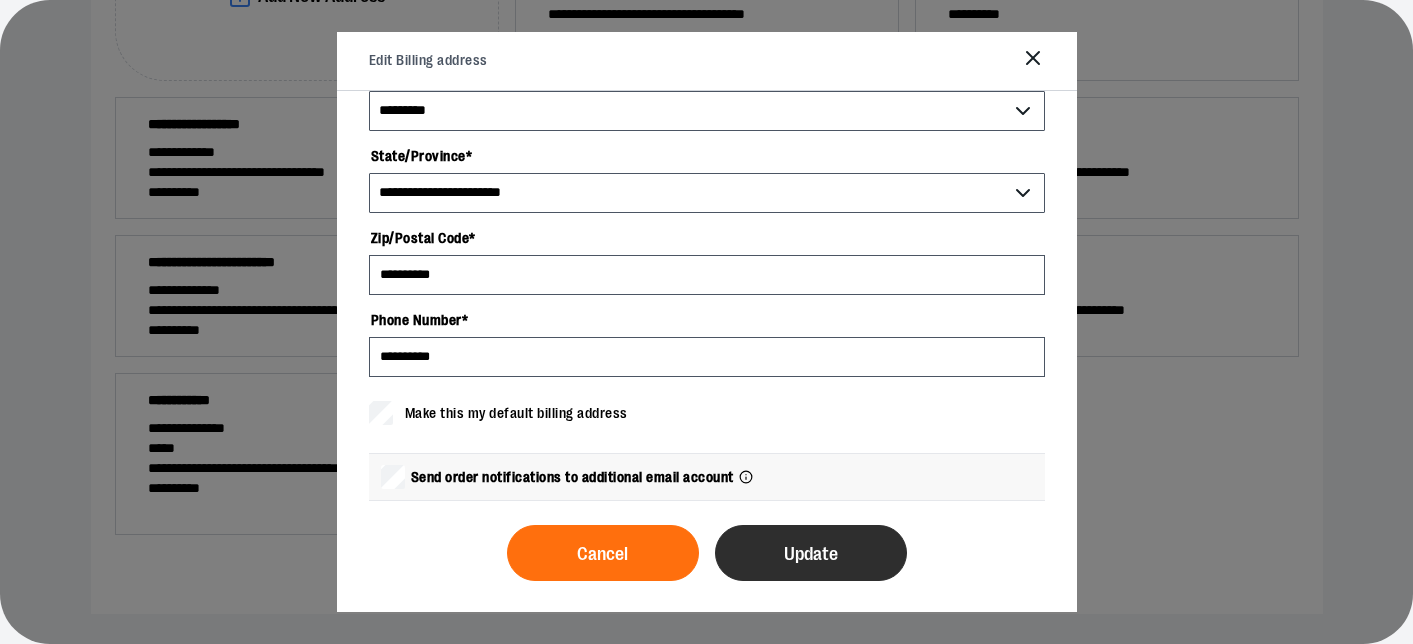 type on "******" 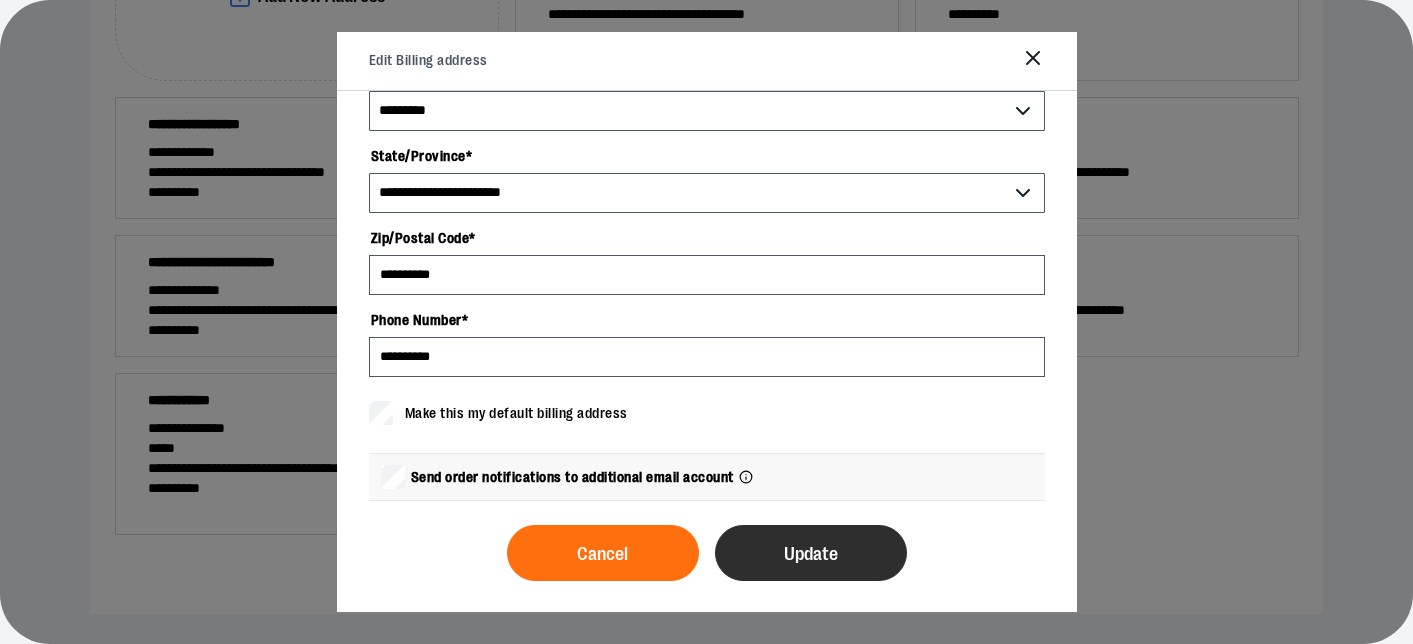 click on "Update" at bounding box center [811, 553] 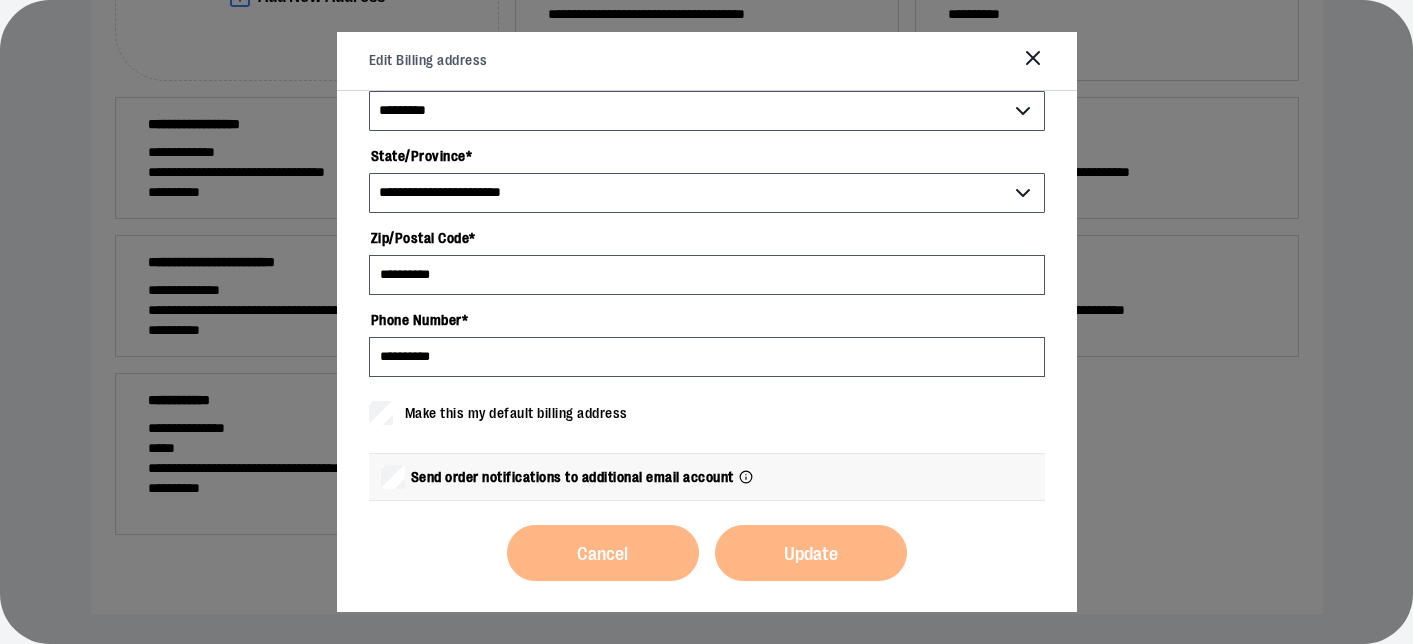 scroll, scrollTop: 0, scrollLeft: 0, axis: both 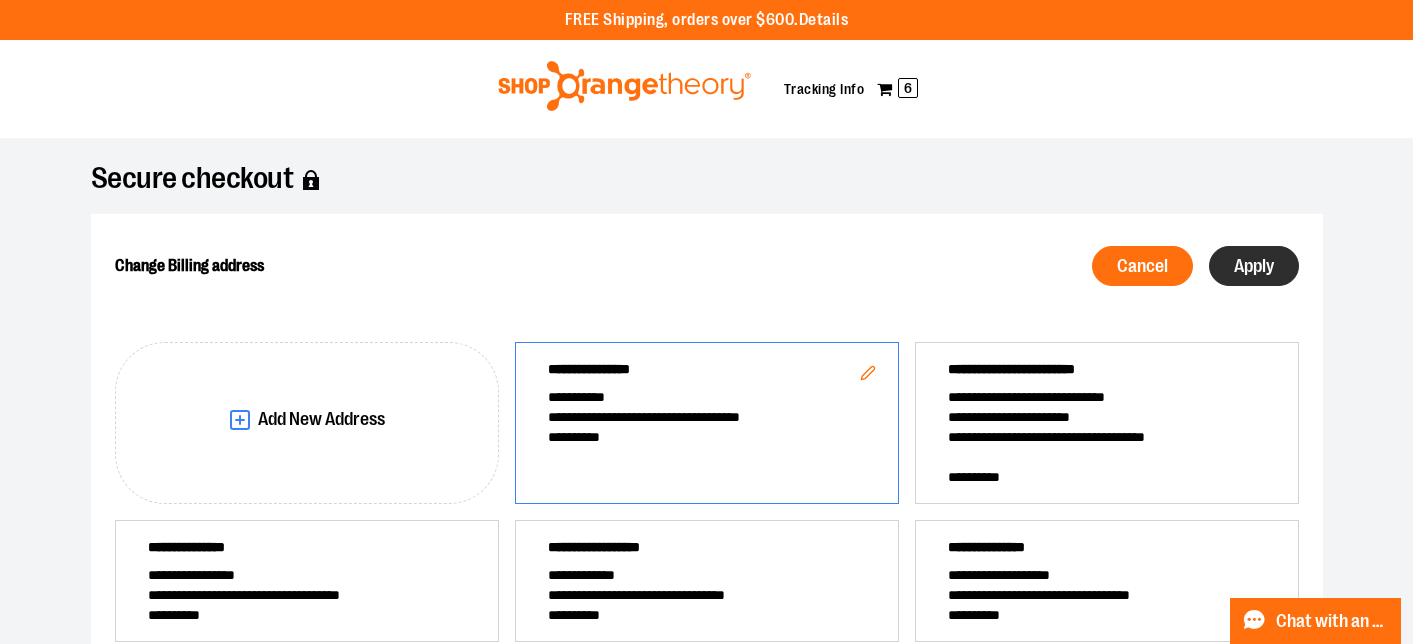 click on "Apply" at bounding box center (1254, 266) 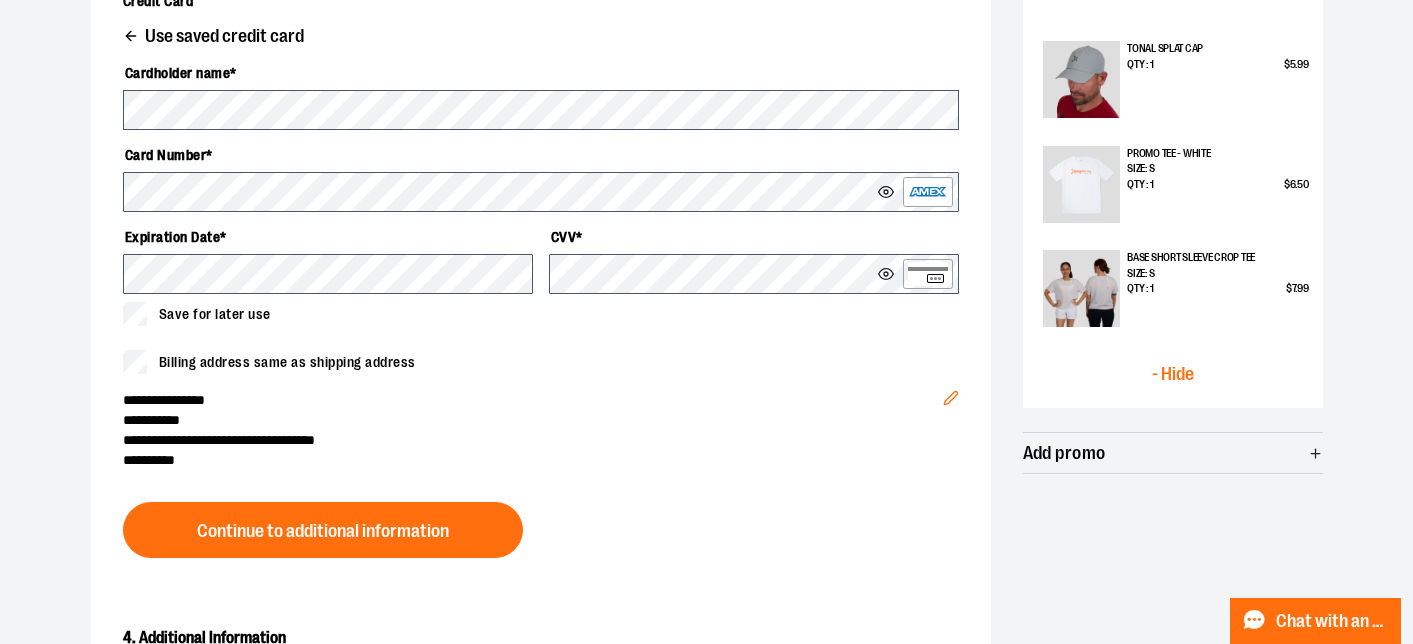 scroll, scrollTop: 953, scrollLeft: 0, axis: vertical 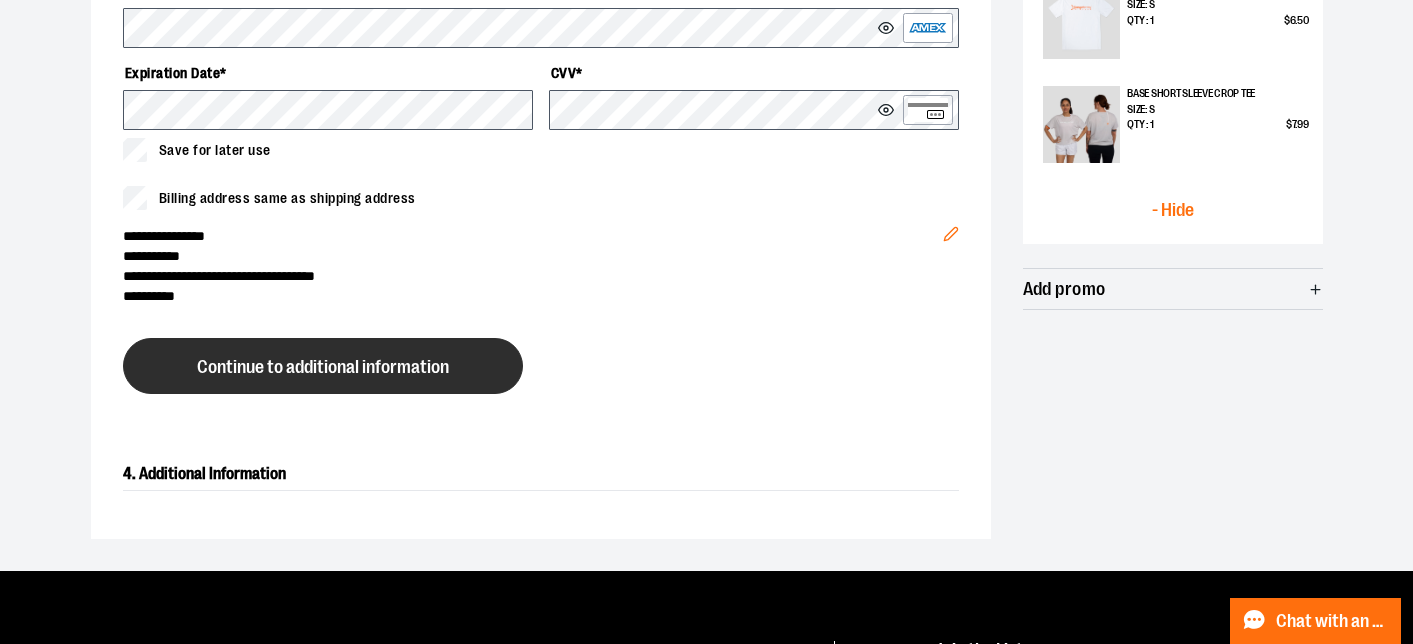 click on "Continue to additional information" at bounding box center (323, 367) 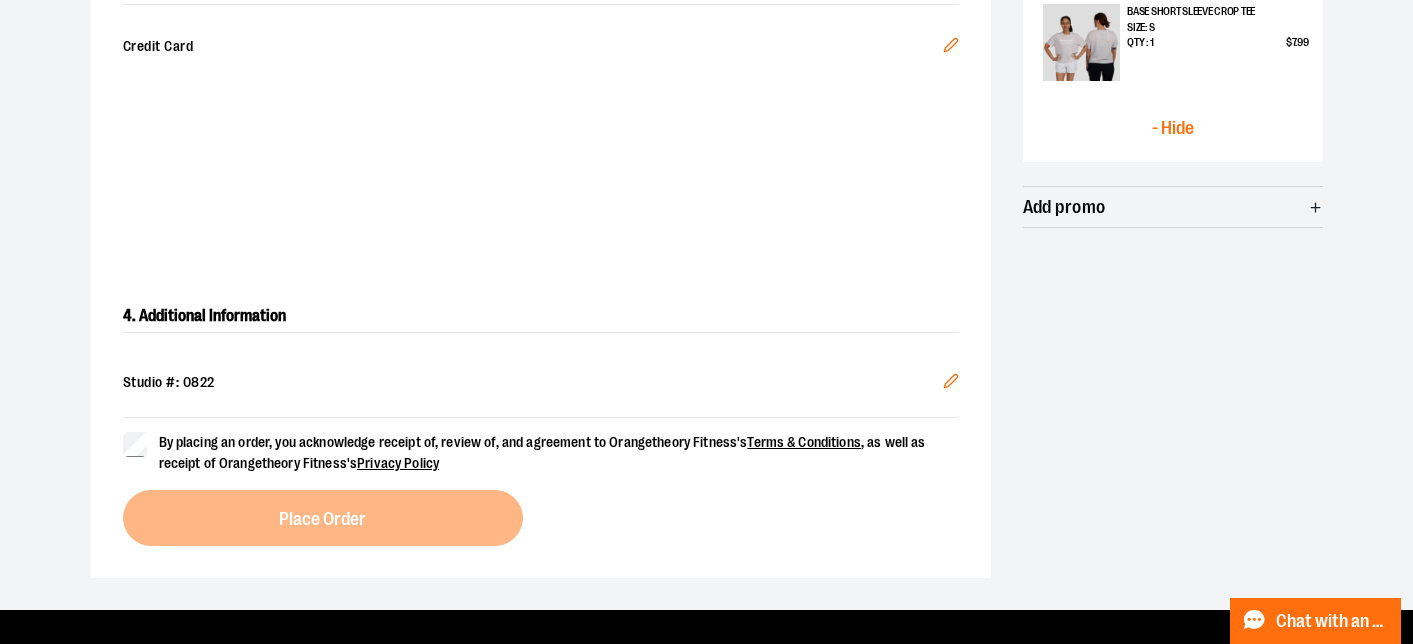 scroll, scrollTop: 1032, scrollLeft: 0, axis: vertical 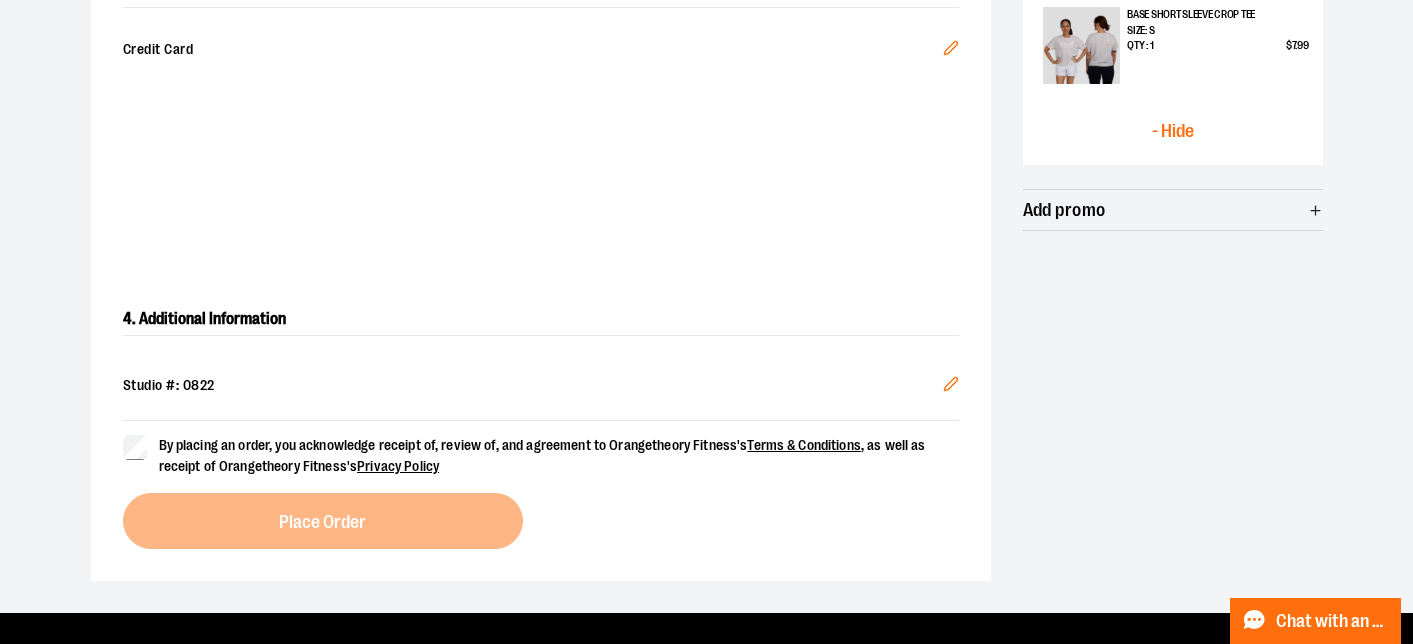 click on "By placing an order, you acknowledge receipt of, review of, and agreement to Orangetheory Fitness's  Terms & Conditions ,  as well as receipt of Orangetheory Fitness's  Privacy Policy" at bounding box center [542, 455] 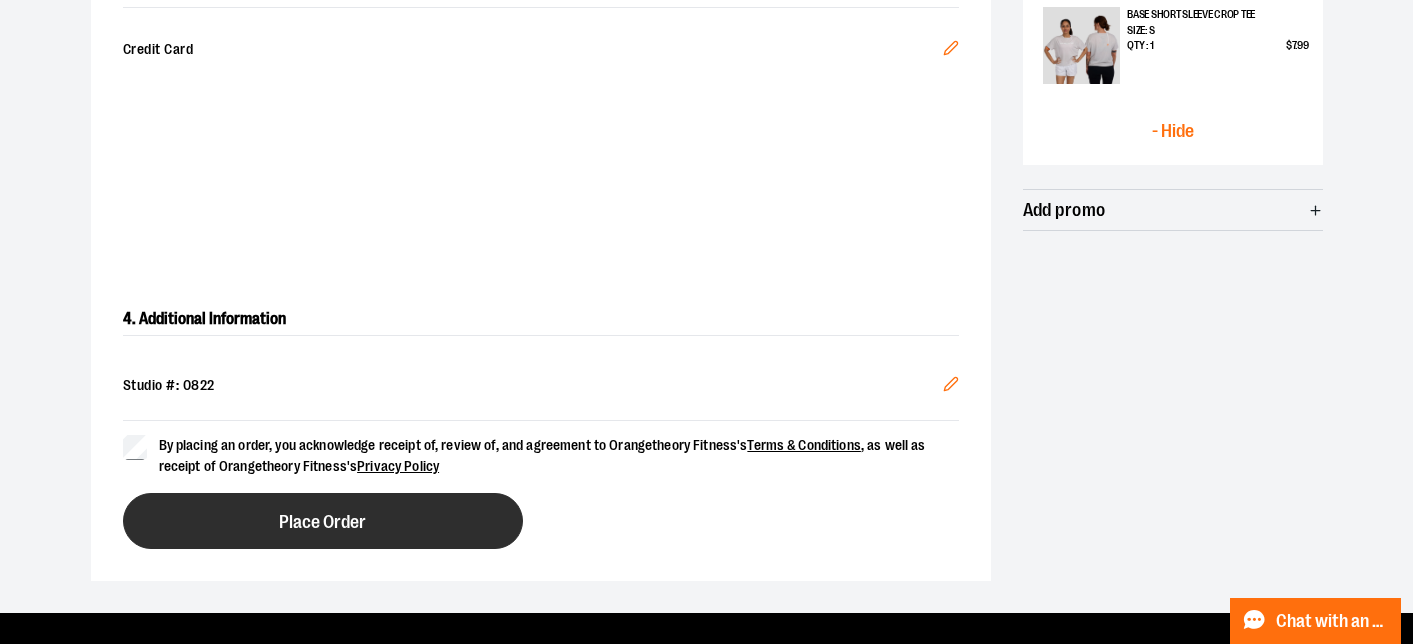 click on "Place Order" at bounding box center (322, 522) 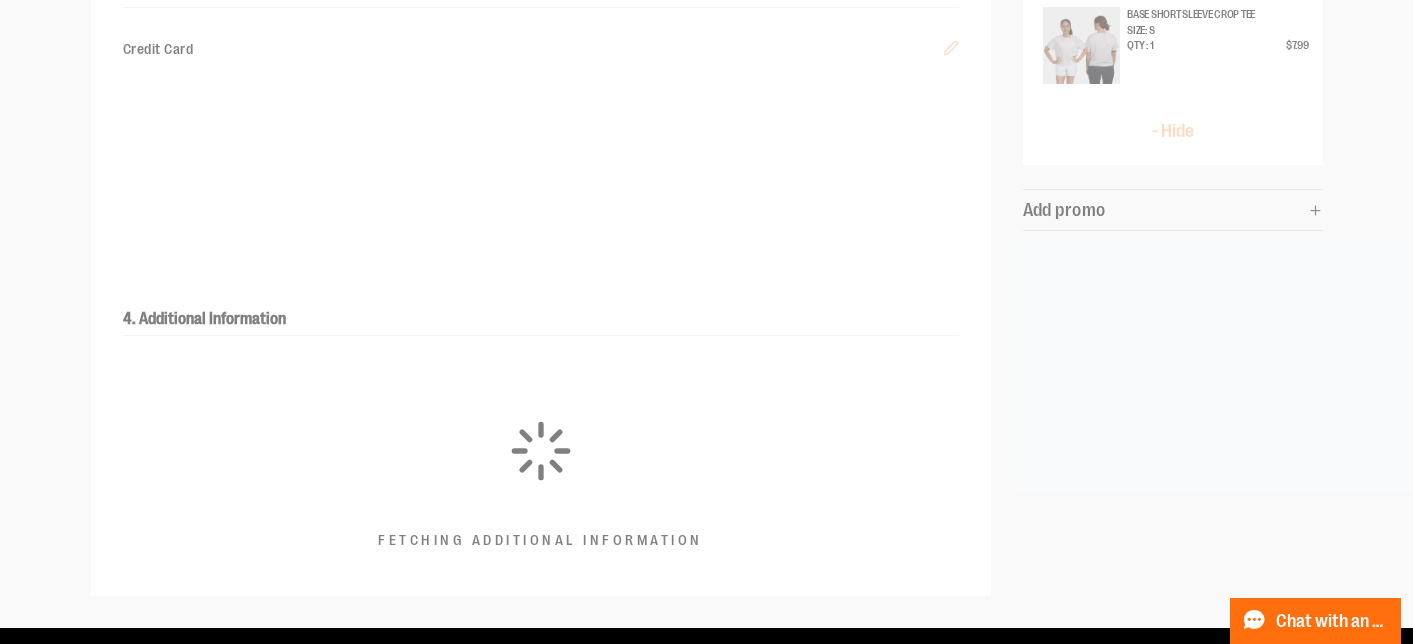 scroll, scrollTop: 674, scrollLeft: 0, axis: vertical 